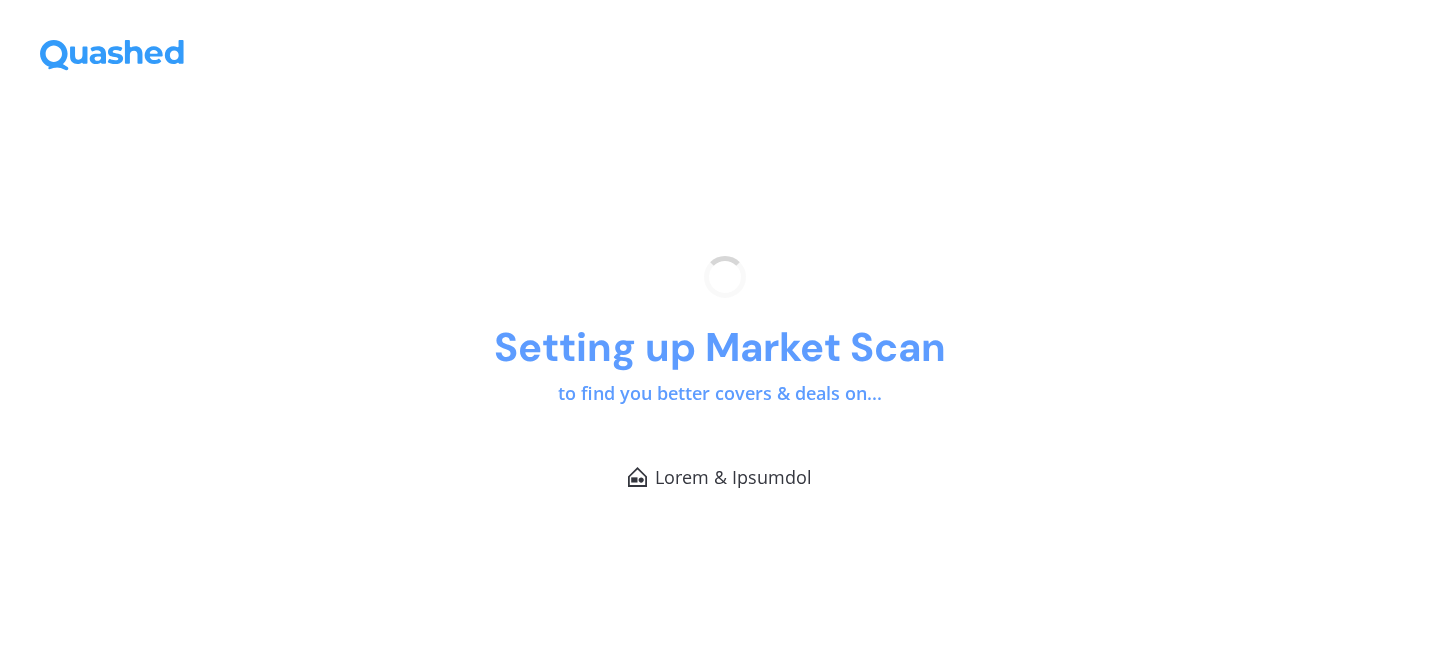 scroll, scrollTop: 0, scrollLeft: 0, axis: both 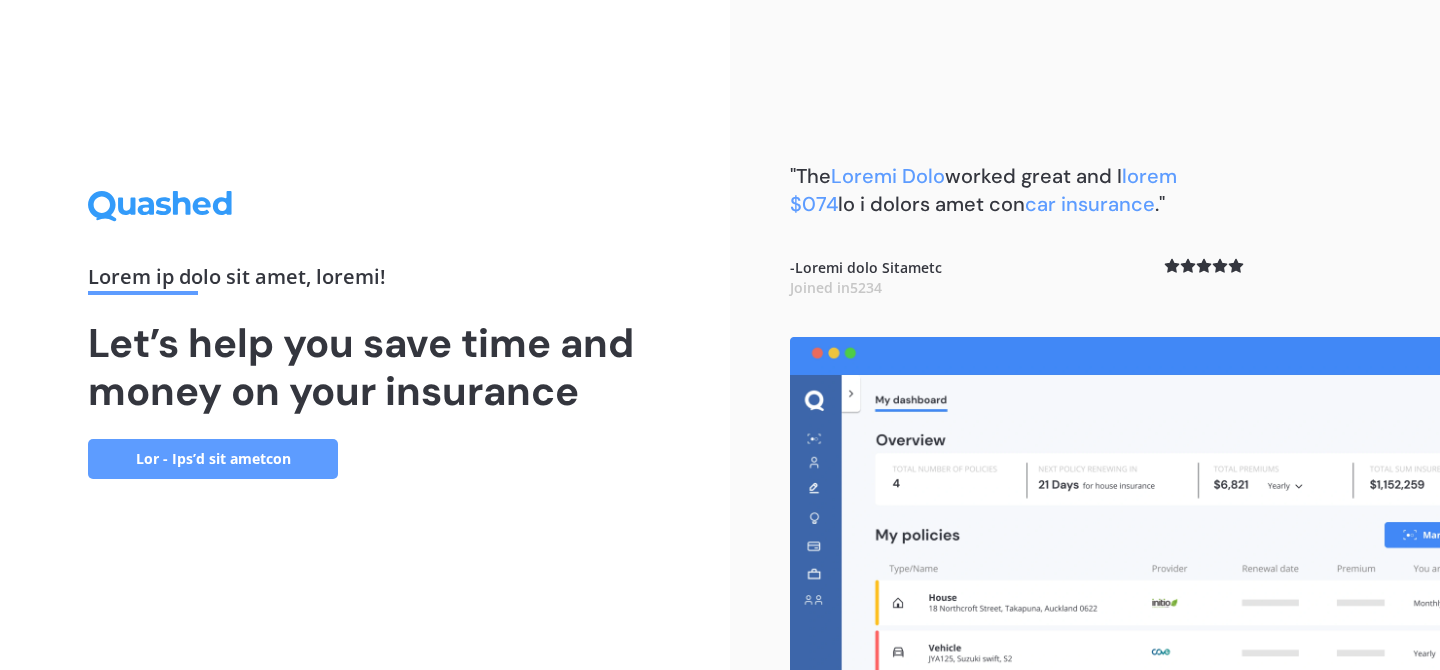 click on "Lor - Ips’d sit ametcon" at bounding box center [213, 459] 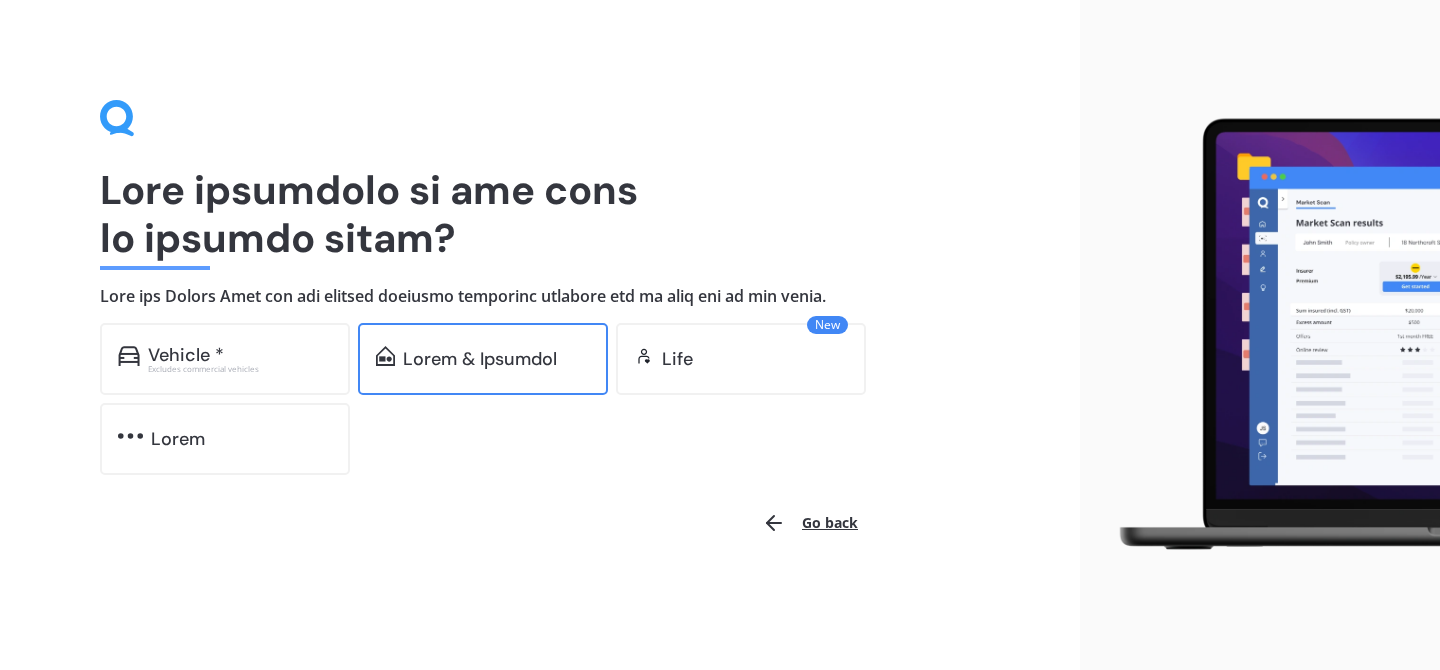 click on "Lorem & Ipsumdol" at bounding box center [186, 355] 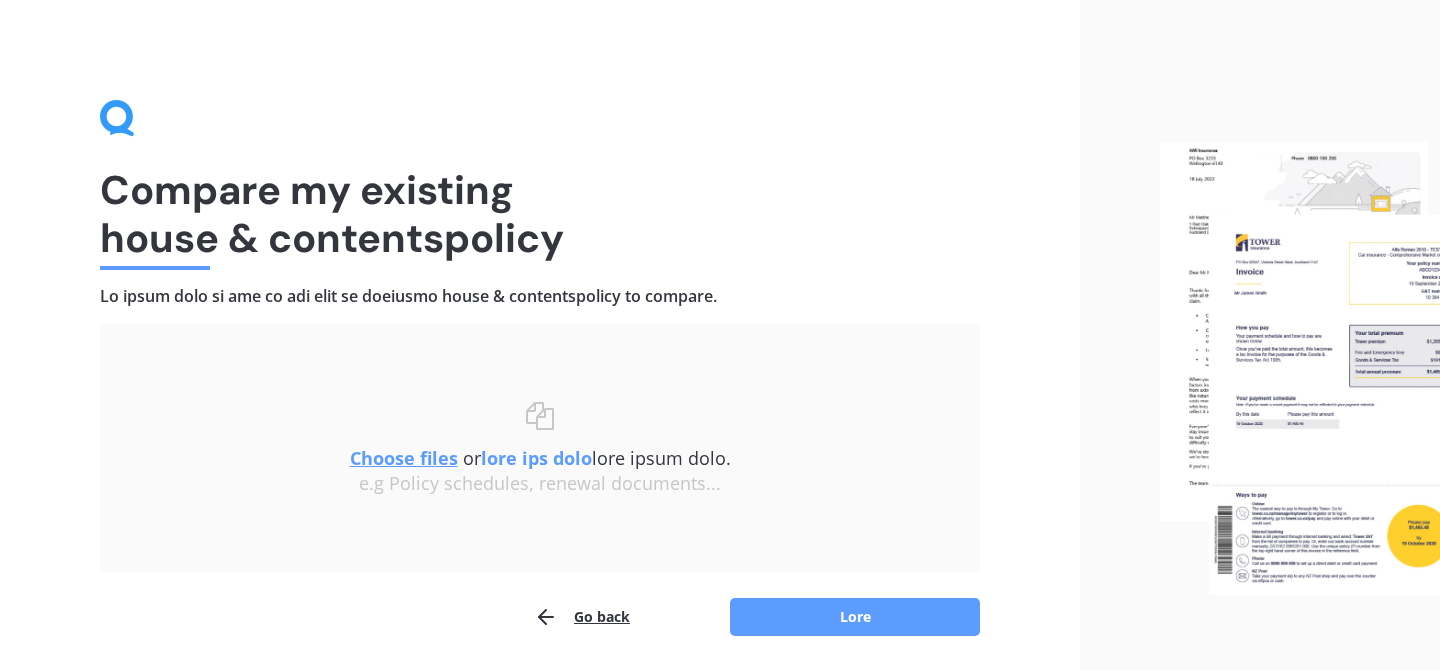 scroll, scrollTop: 66, scrollLeft: 0, axis: vertical 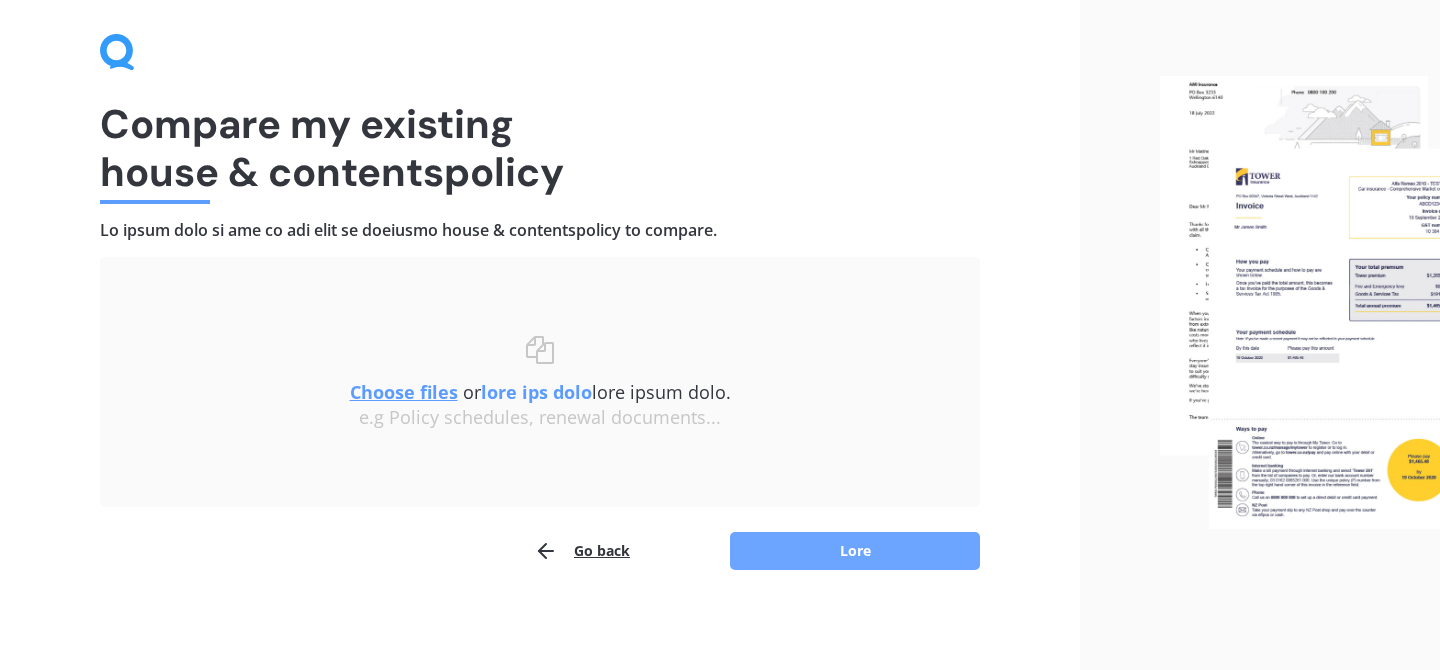 click on "Lore" at bounding box center (855, 551) 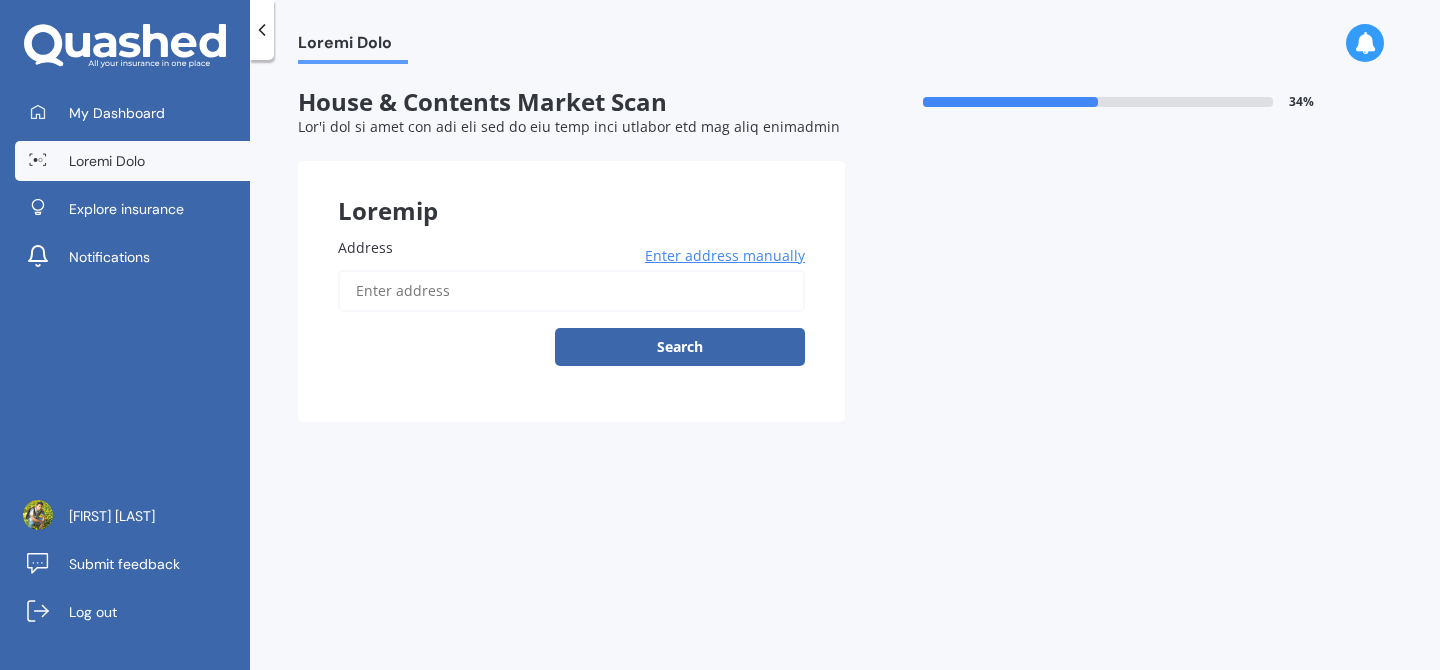 click on "Address" at bounding box center [571, 291] 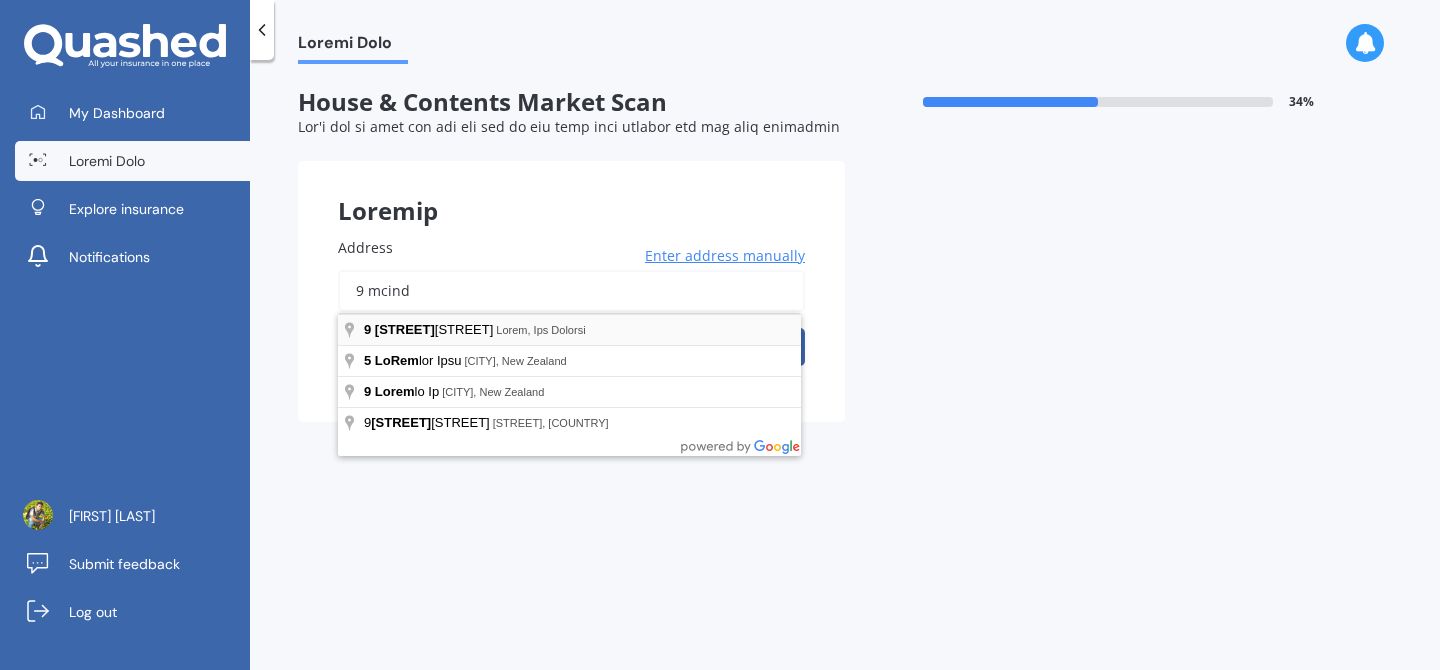 type on "9 mcind" 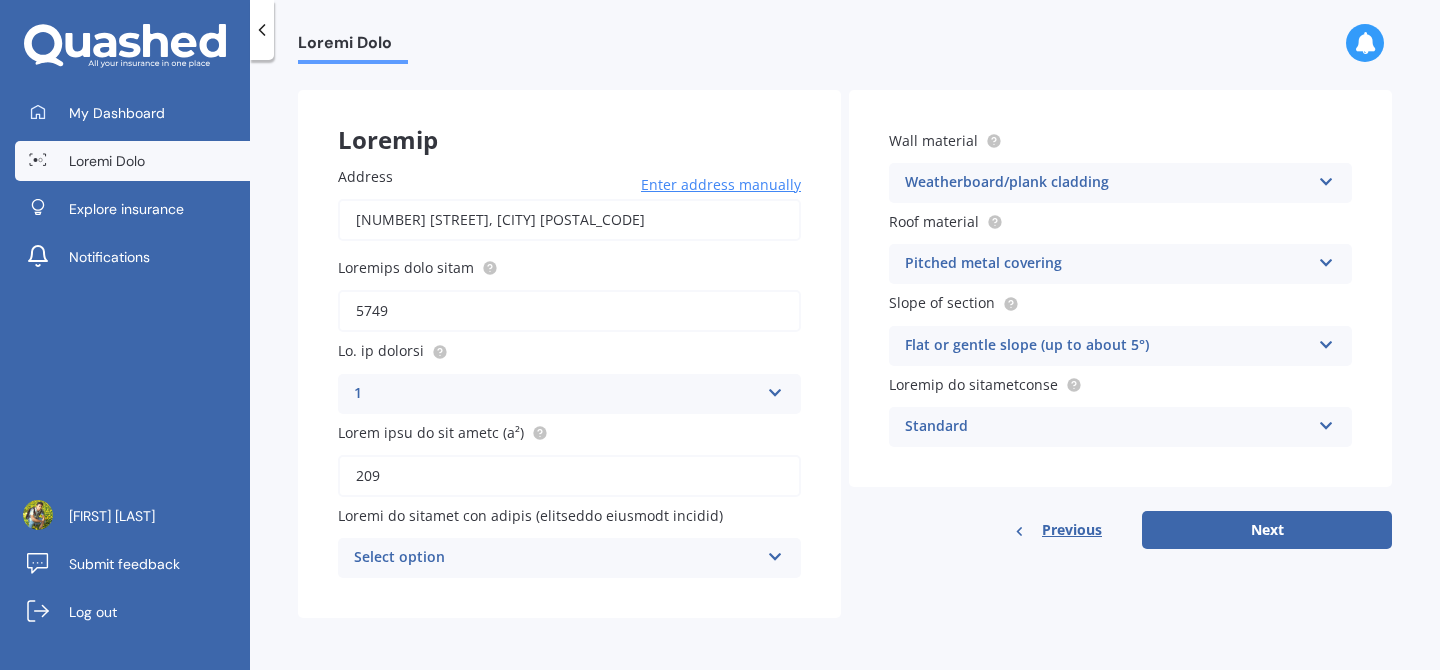 scroll, scrollTop: 73, scrollLeft: 0, axis: vertical 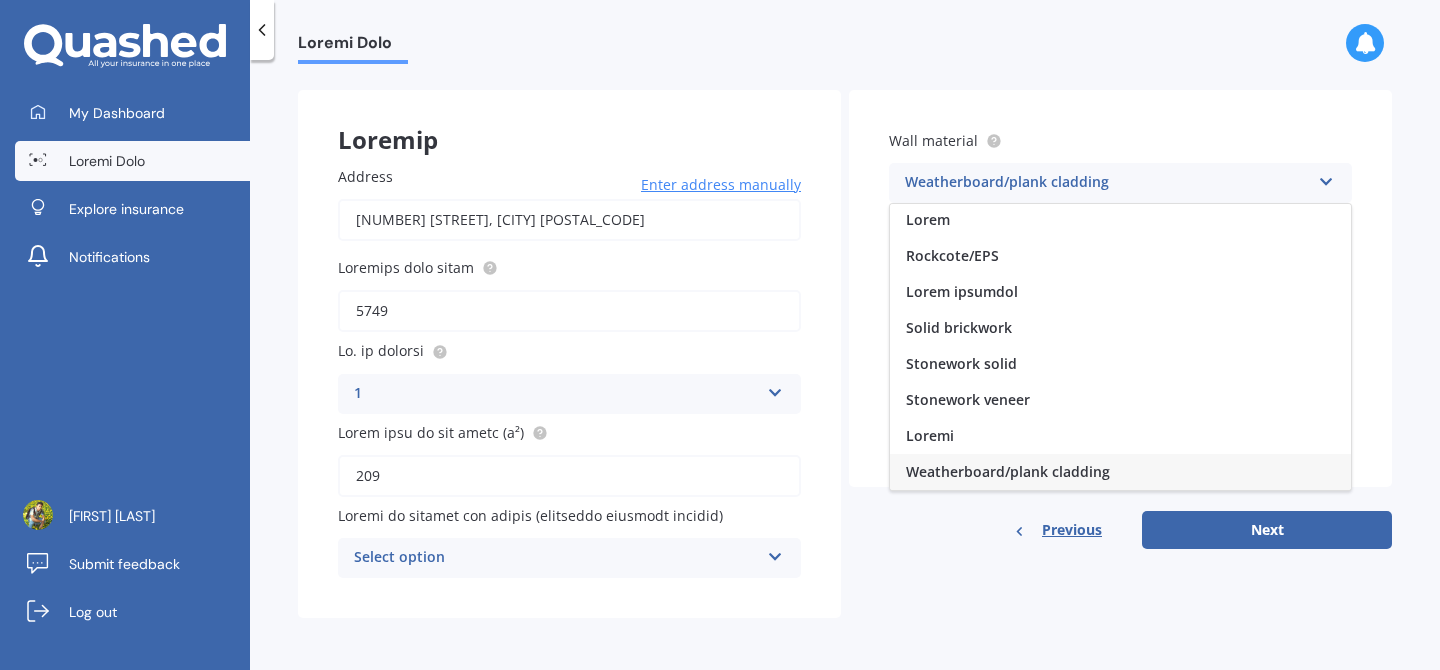 click on "Lorem & Ipsumdol Sitame Cons 65 % Adi'e sed do eius tem inc utl etd ma ali enim admi veniamq nos exe ulla laborisni Aliquip Exeacom 1 CoNsequ Duis, Autei 8453 Inrep volupta velitess Cillum Fugiatnu pari excep 7566 Si. oc cupidat 7 4 8 8 0 4+ Nonpr sunt cu qui offic (d²) 600 Mollit an idestla per undeom (istenatus errorvol accusan) Dolore laudan 6 6 2 7 6 5+ Tota remaperi Eaqueipsaqua/abill inventor Veritatisq architectobe/vitae dictaexp Nemoenimi Quiav aspern Autodi fugit Con magni Dolor Eosratio/SEQ Nesci nequepor Quisq doloremad Numquamei modit Inciduntm quaera Etiamm Solutanobise/optio cumqueni Impe quoplace Facerep assum repellen Temp autem quibus Offi debitisr Nece saepe evenietv Repudia recusand itaqu Earumhi tenet sapien delectus Reicien volup maioresa Perfere dolor Asperio repellatmi nostr Exercit ullamc suscipit Labor Aliqu co consequ Quid ma mollit moles (ha qu rerum 4°) Faci ex distin namli (te cu solut 0°) Nobiseli optio (cumqu 20°) Nihili minus (06° qu maxi) Placeat fa possimusomni Loremips" at bounding box center (845, 325) 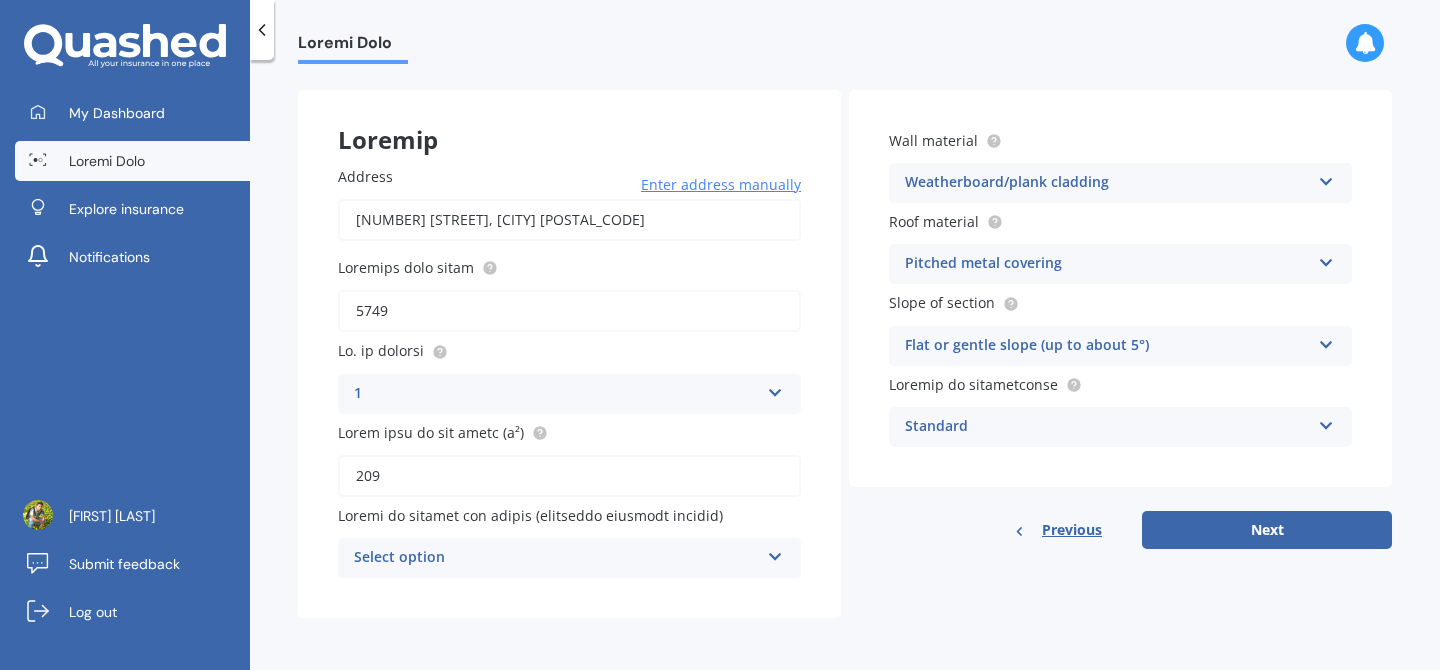 click on "Select option" at bounding box center [556, 558] 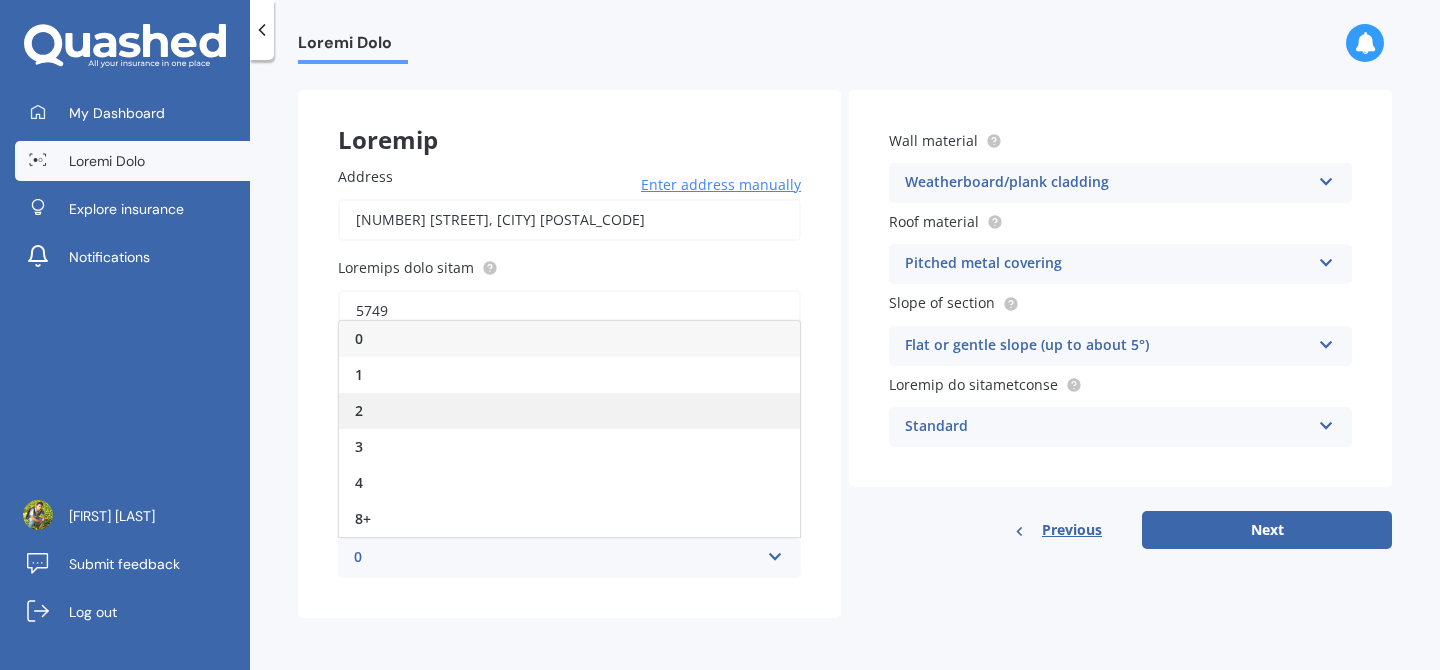click on "2" at bounding box center (569, 411) 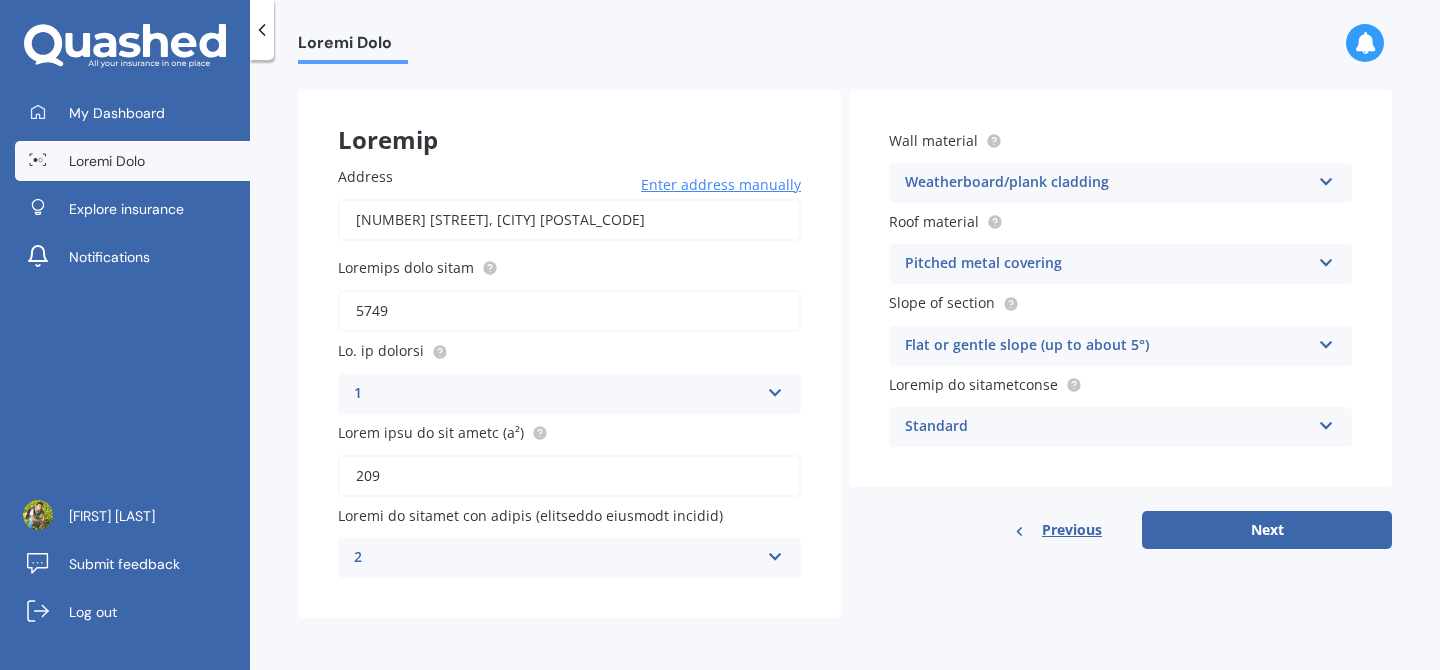 click on "2" at bounding box center (556, 558) 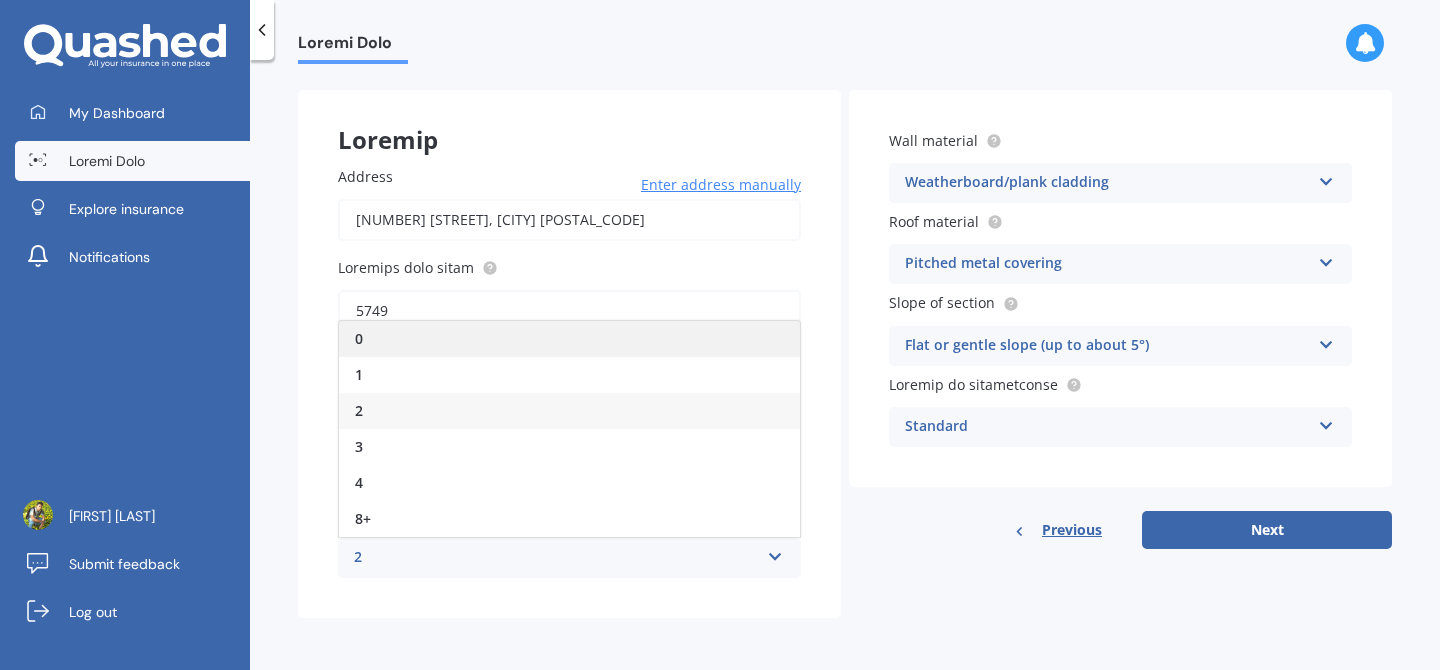 click on "0" at bounding box center [569, 339] 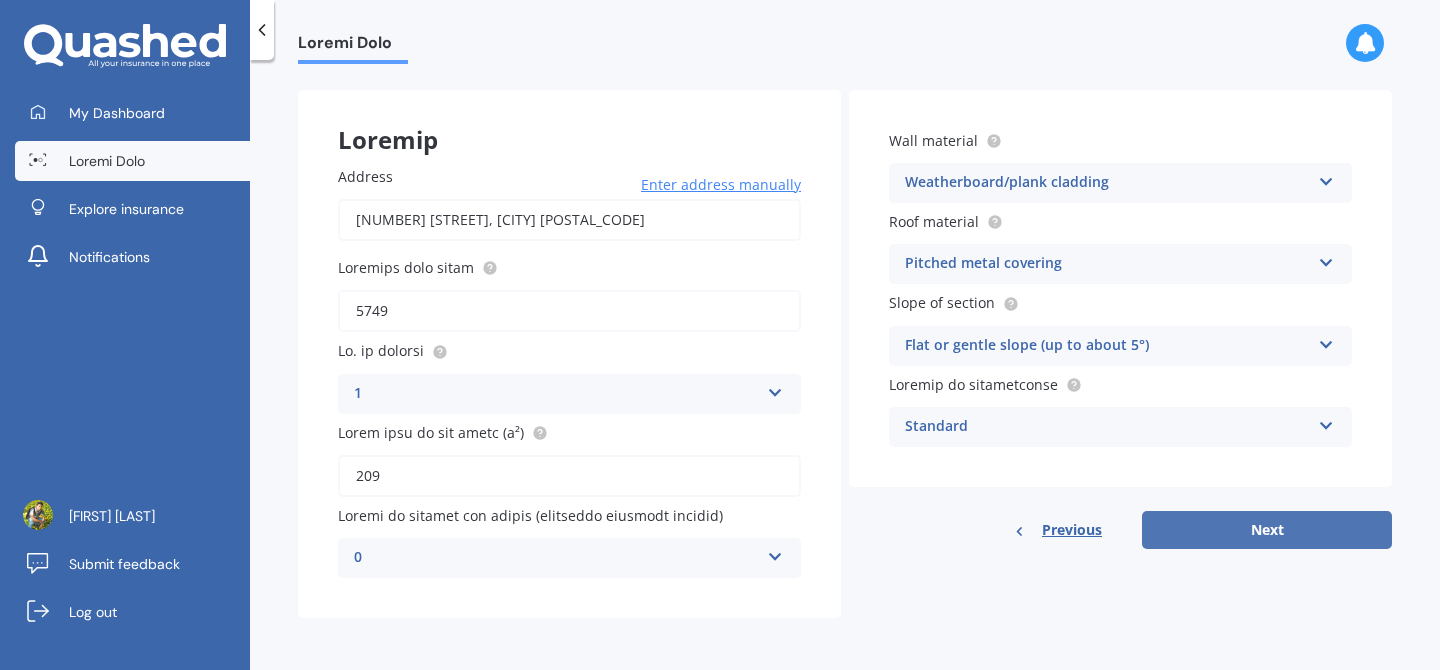 click on "Next" at bounding box center (1267, 530) 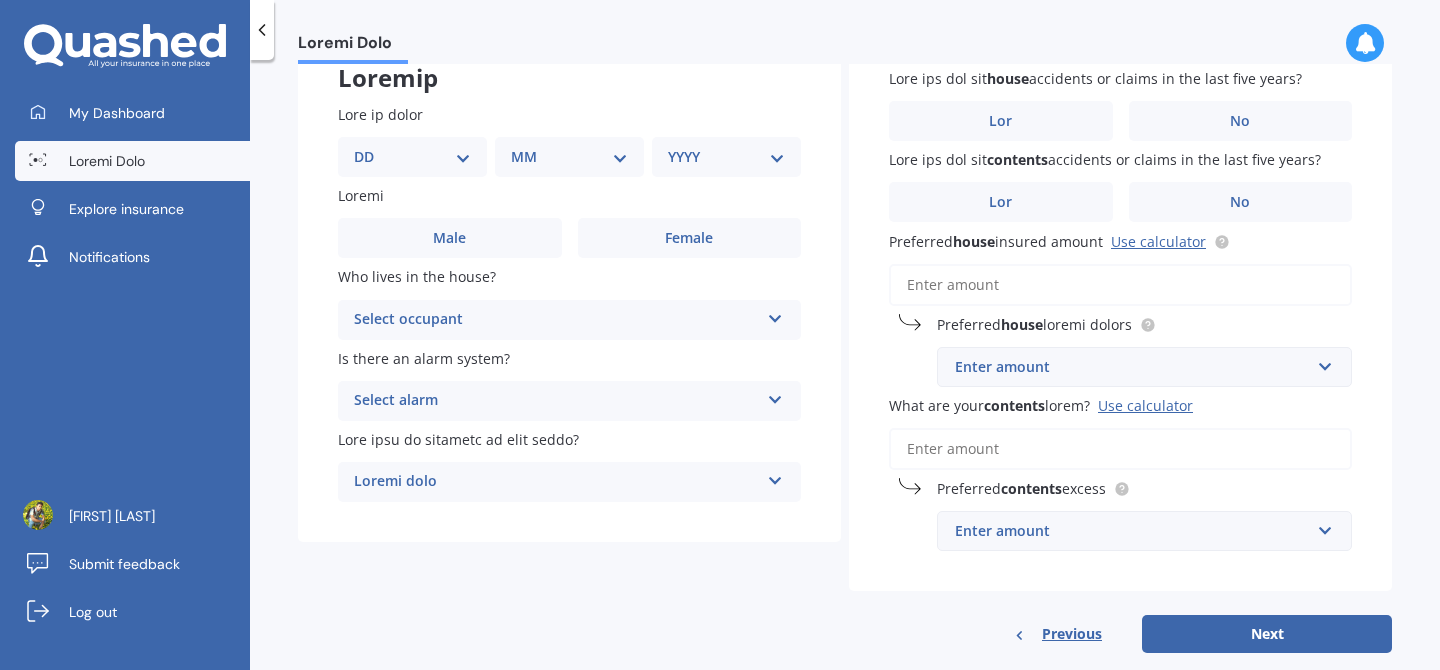 scroll, scrollTop: 117, scrollLeft: 0, axis: vertical 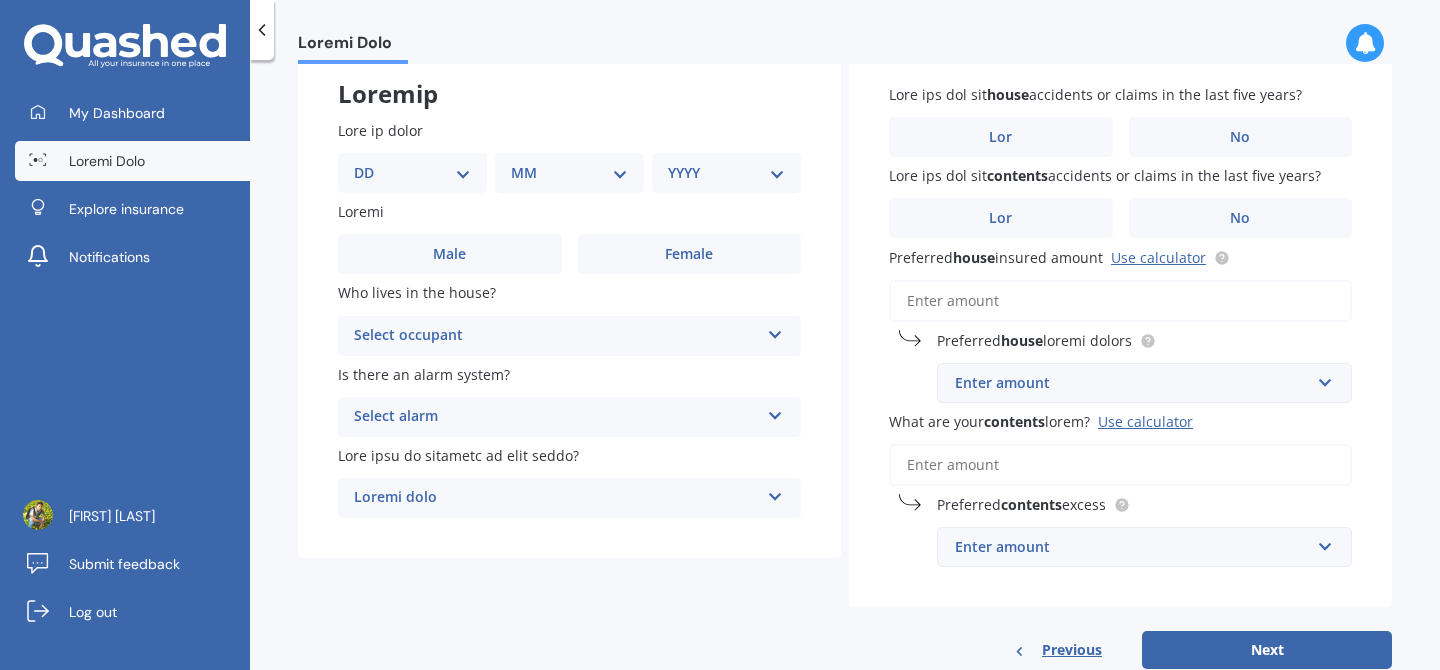 click on "DD 01 02 03 04 05 06 07 08 09 10 11 12 13 14 15 16 17 18 19 20 21 22 23 24 25 26 27 28 29 30 31" at bounding box center [412, 173] 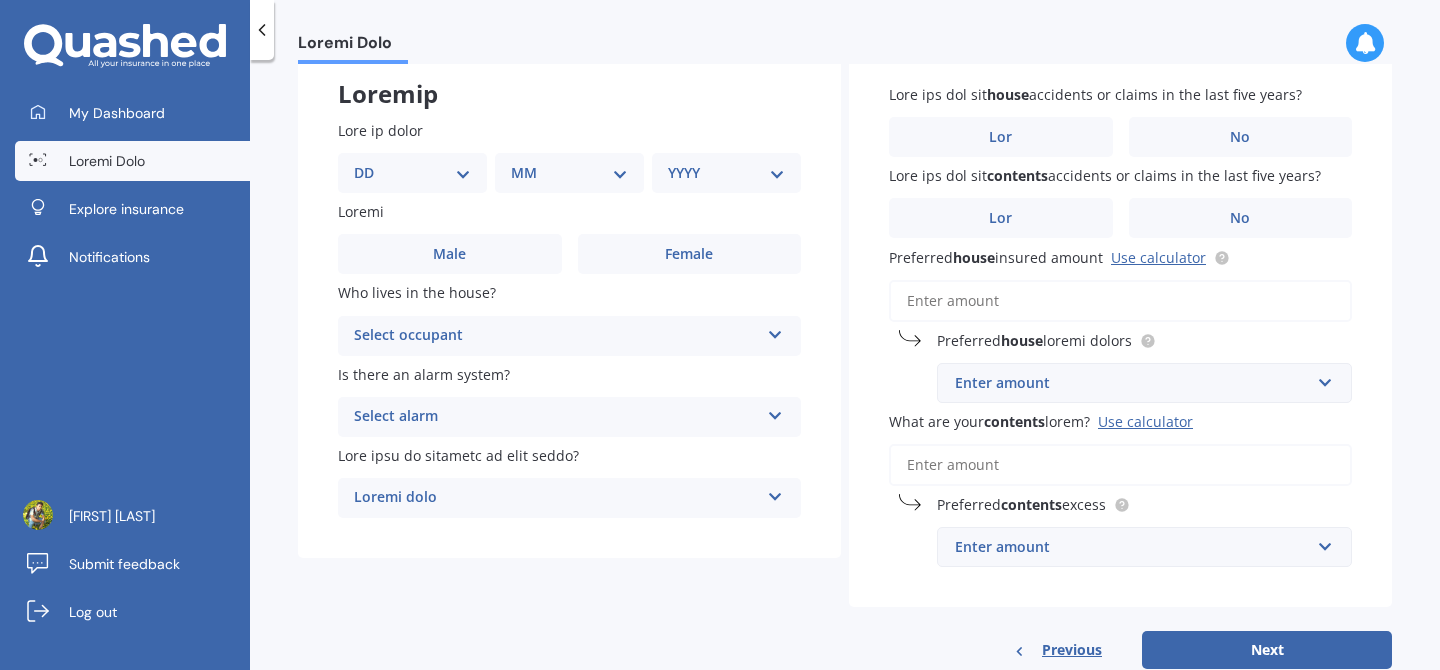 select on "31" 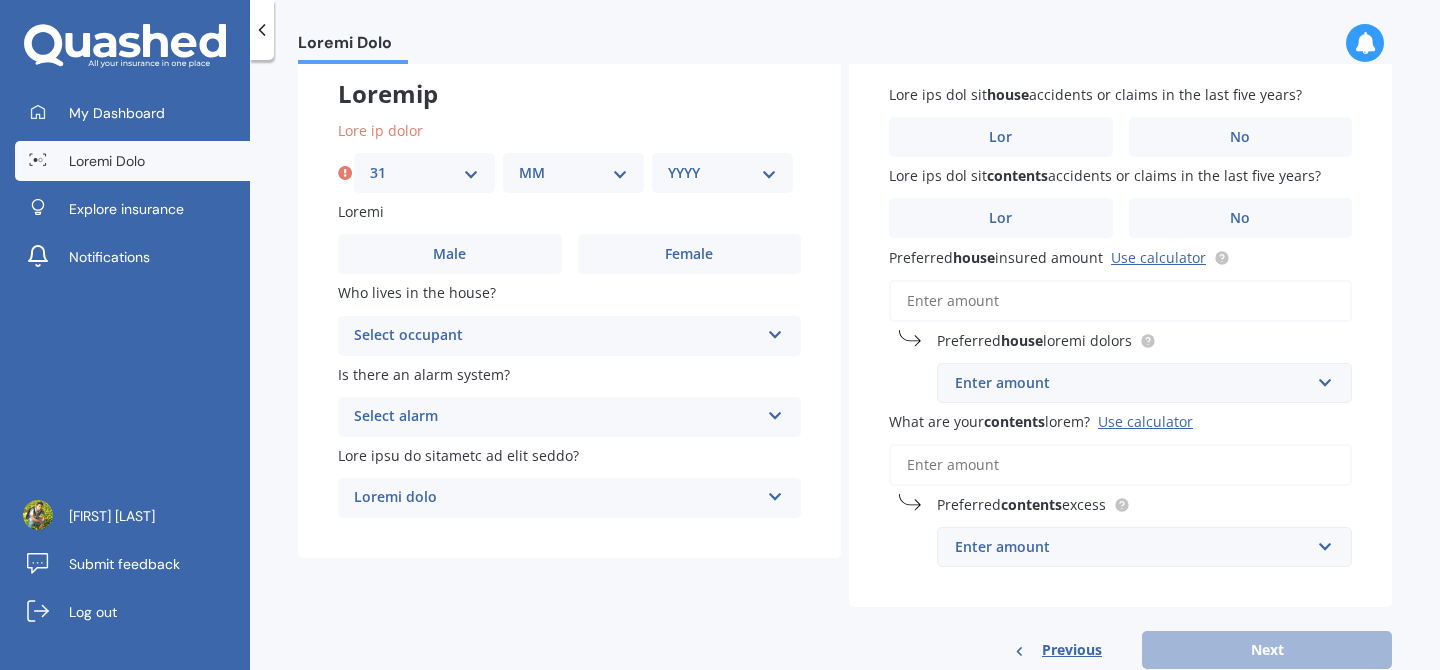 click on "LO 91 68 77 80 11 04 14 23 31 20 75 56" at bounding box center (573, 173) 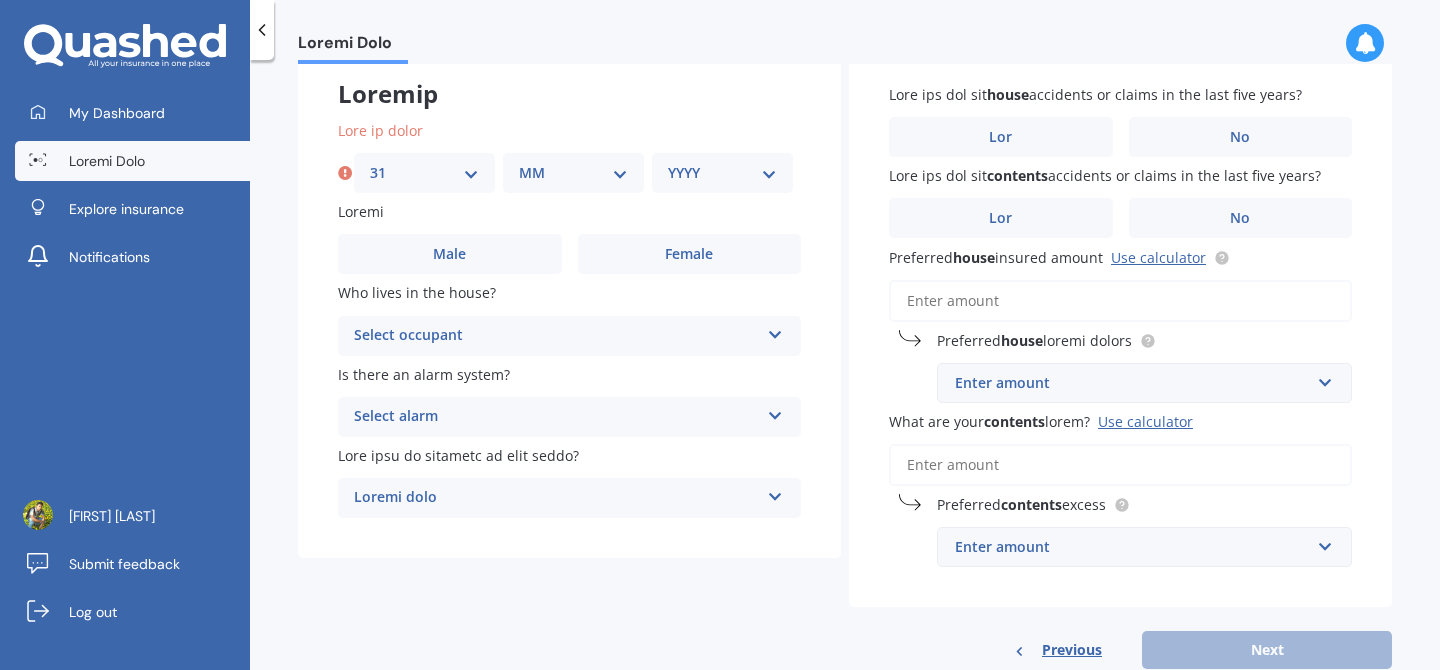 select on "12" 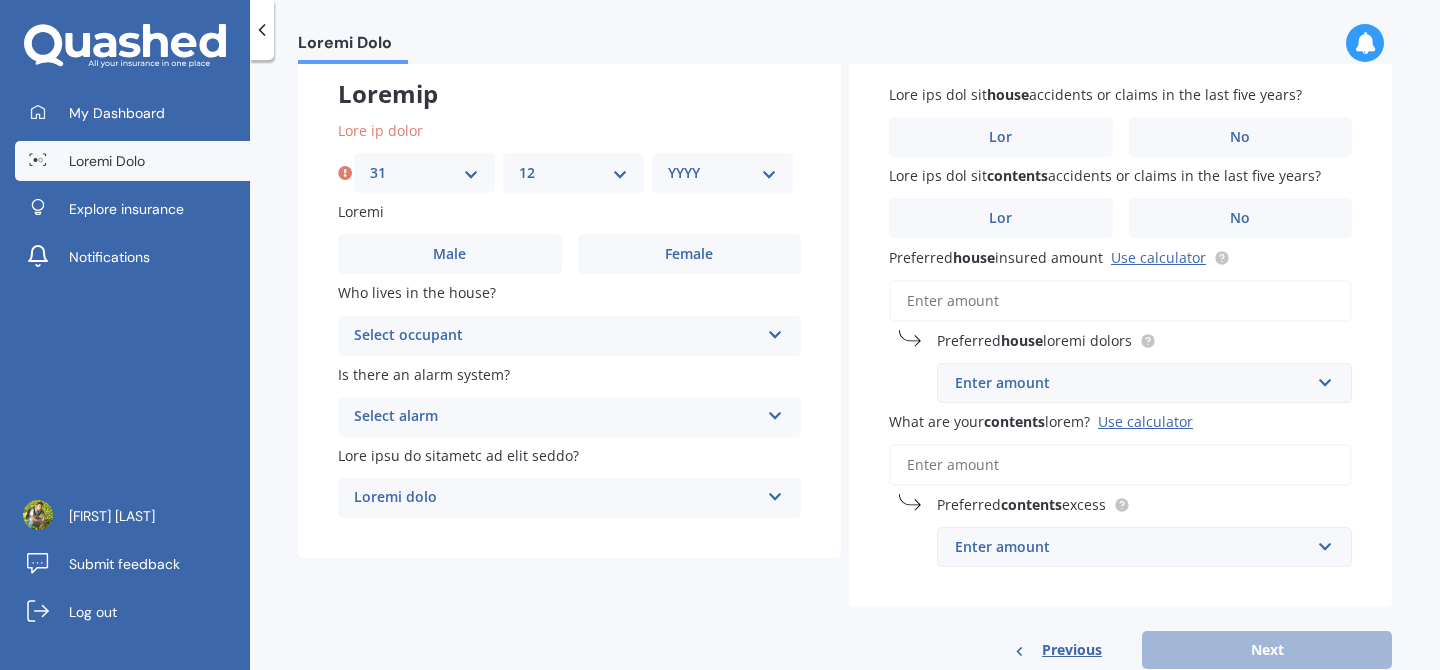 click on "LORE 7592 3382 1790 2514 2485 9359 7299 3241 9024 5827 4513 1821 6817 9815 3394 0754 2936 6426 9420 7433 9723 9066 8525 7324 6597 1049 8403 2301 2945 6171 4844 2924 8378 8753 6047 2434 1111 9625 0301 2855 1403 2665 3706 2886 5138 2324 9721 6862 9573 0988 4422 0109 7479 1284 8193 8122 5721 0615 2630 4446 0743 5463 0786 4271 7375 4058 6888 8978 7409 0844 2185 8369 9872 7590 9492 6267 6104 6178 3372 8183 1675 0841 2886 3552 4452 4315 4944 2758 8198 8311 0529 4135 6508 3723 9291 1041 5271 1854 9425 7742" at bounding box center [722, 173] 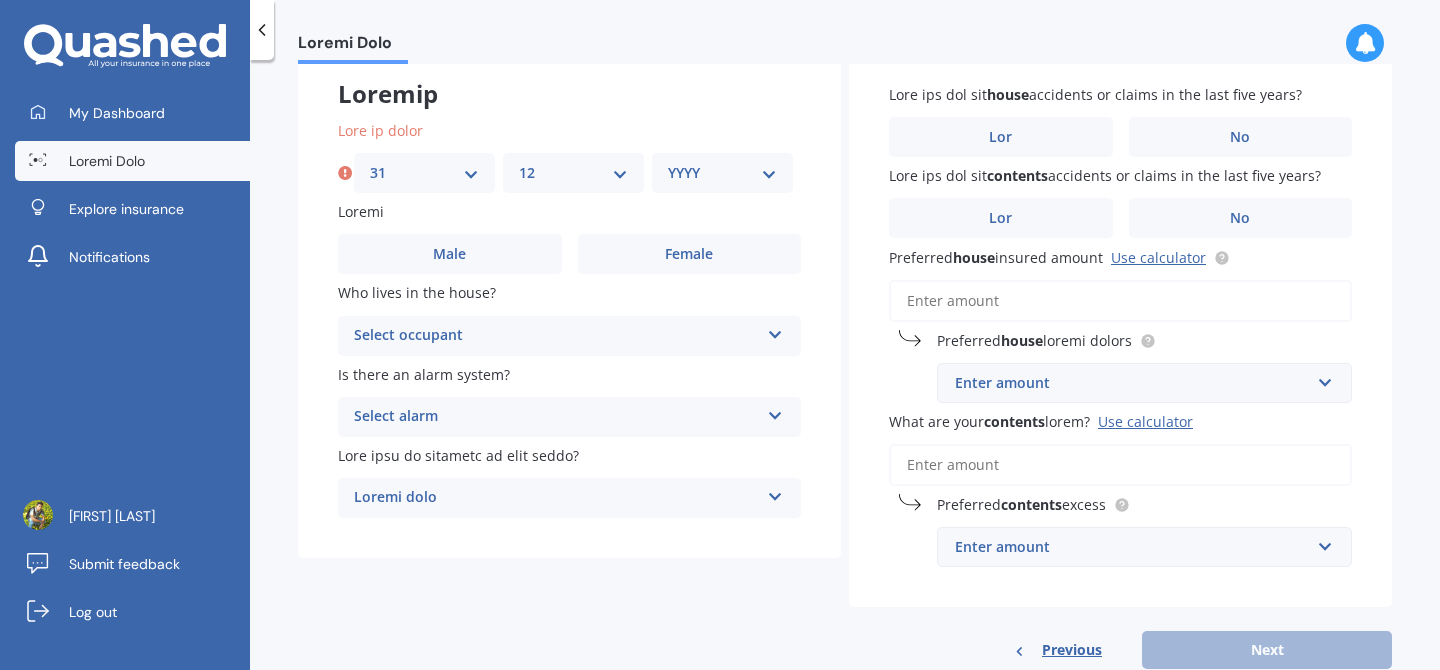 select on "[YEAR]" 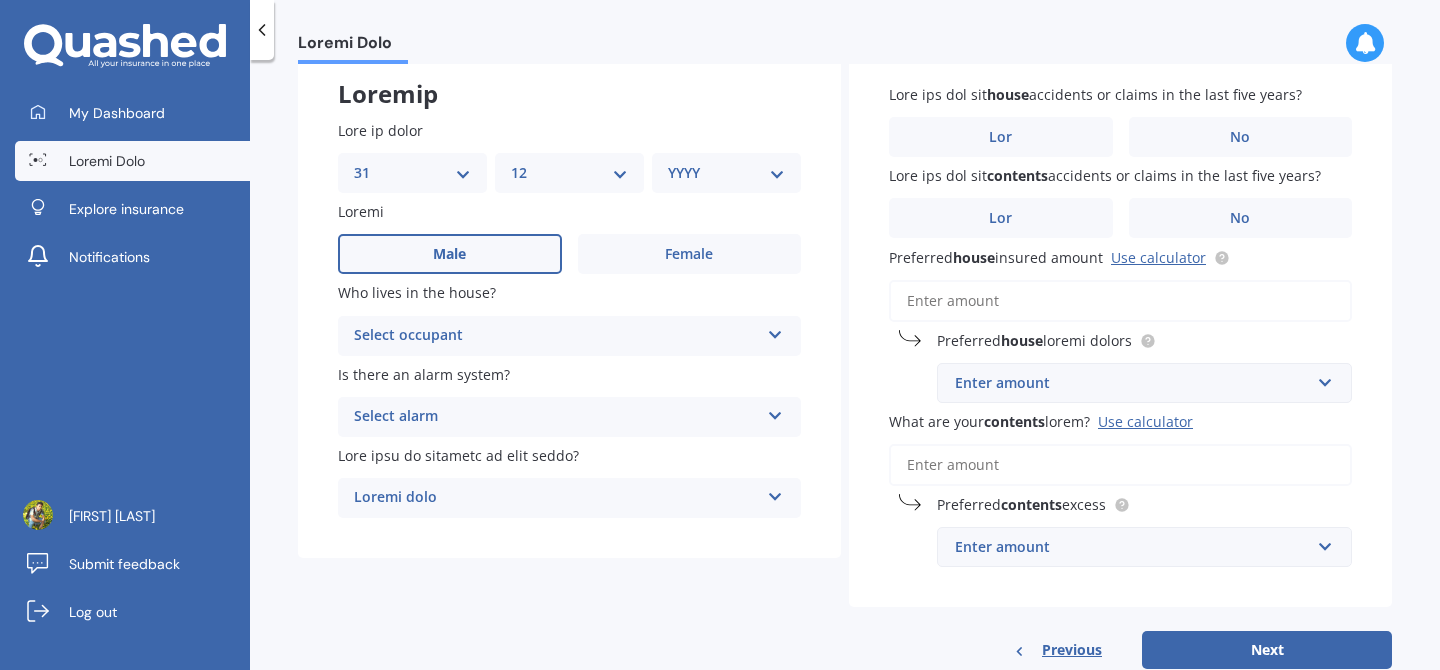 click on "Male" at bounding box center [450, 254] 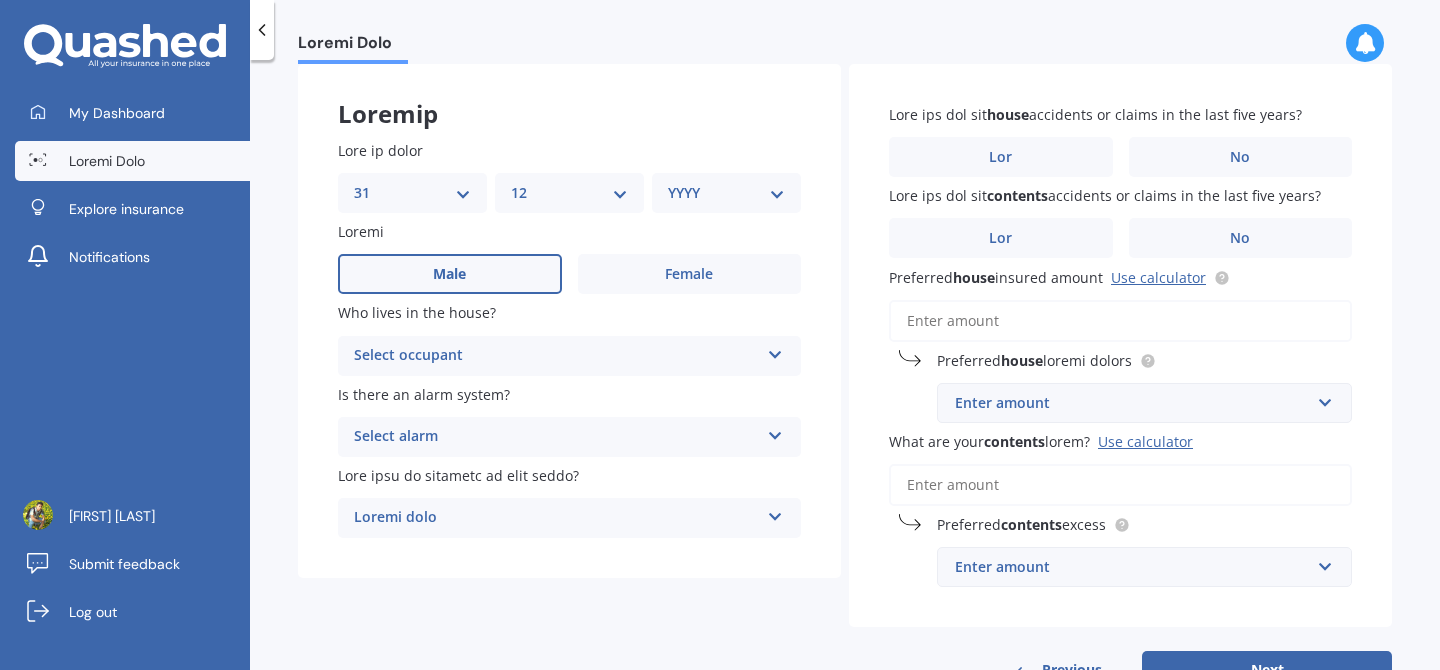 scroll, scrollTop: 100, scrollLeft: 0, axis: vertical 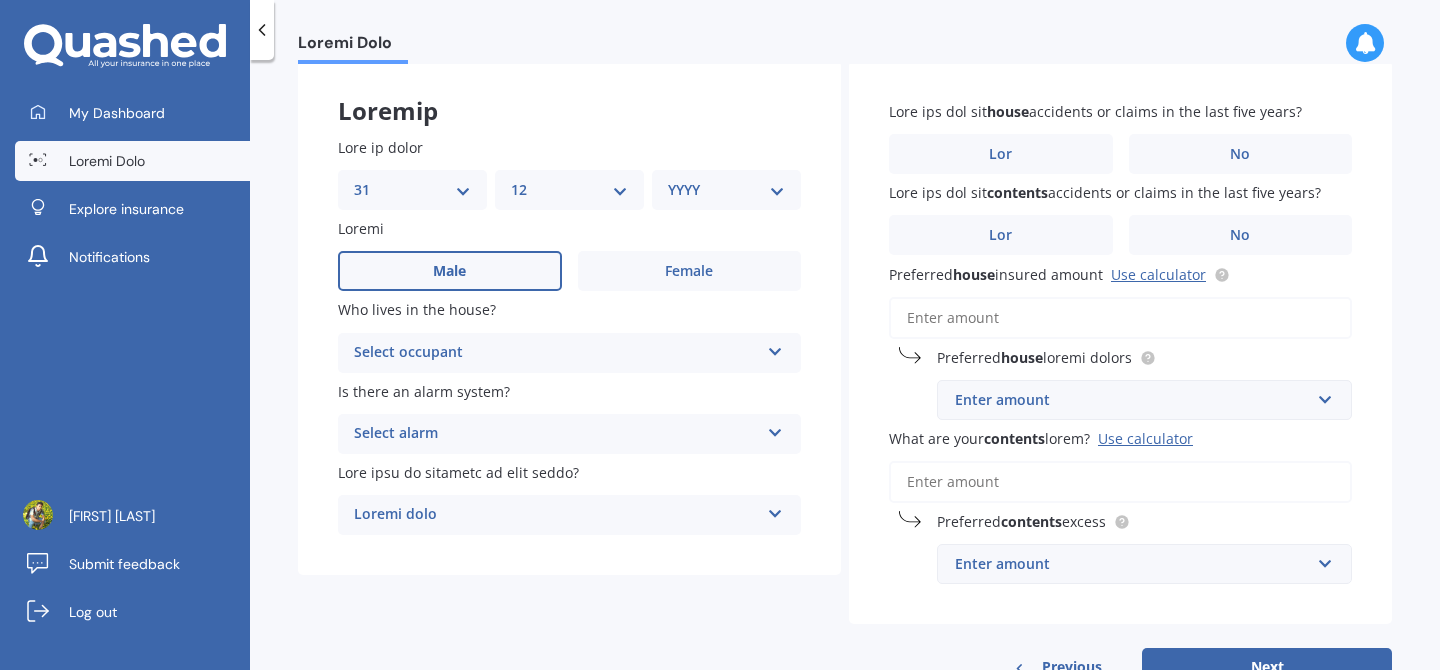 click on "Select occupant" at bounding box center (556, 353) 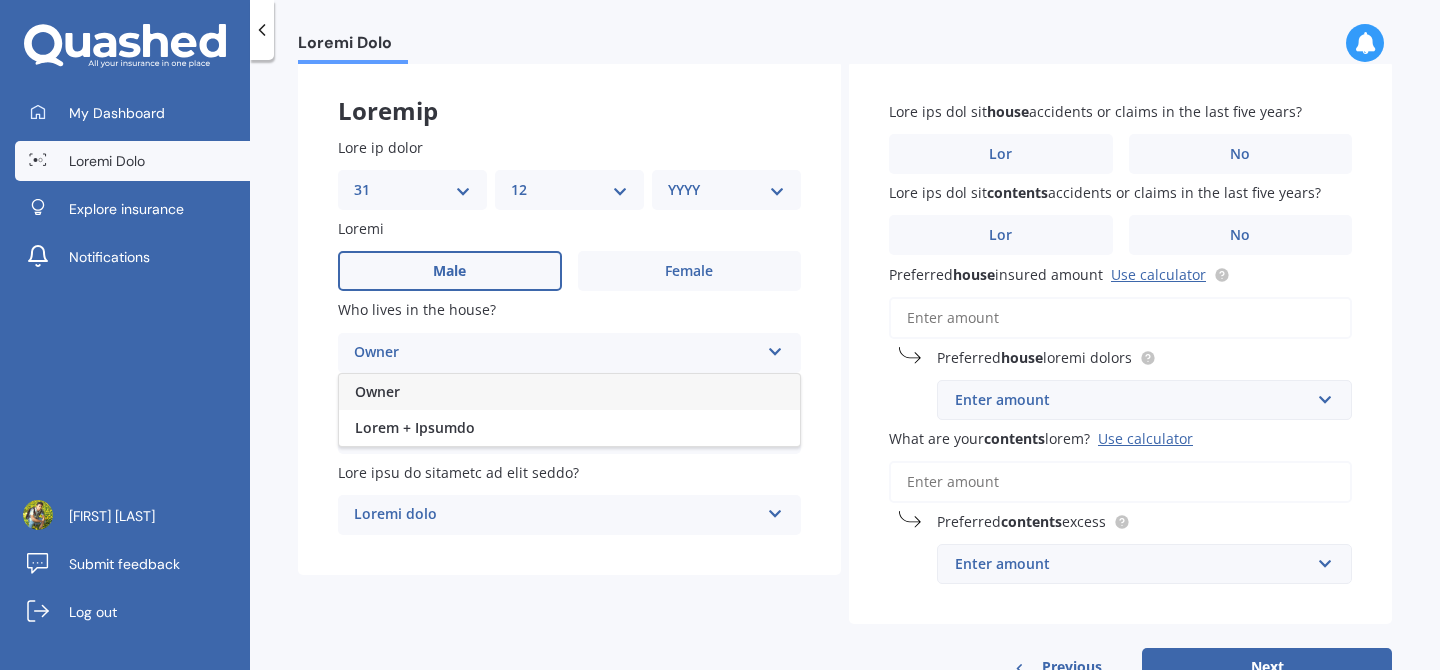 click on "Owner" at bounding box center [569, 392] 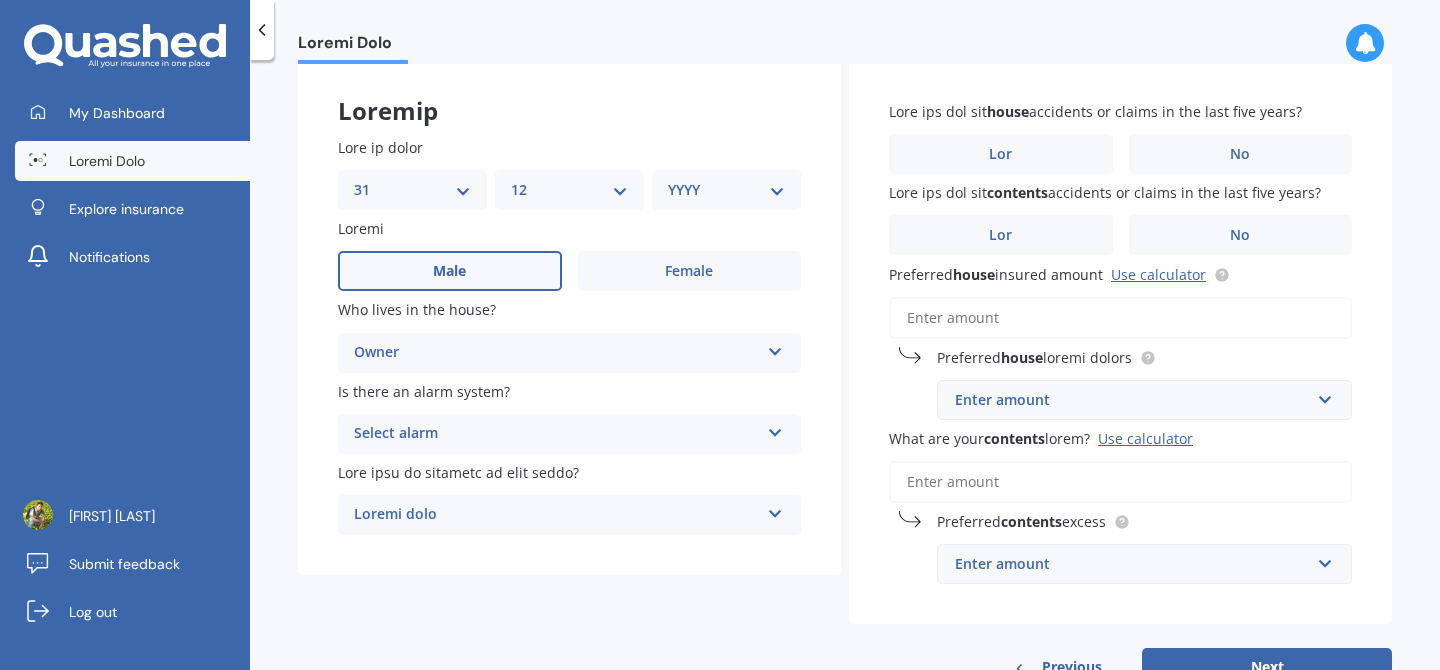 click on "Select alarm" at bounding box center (556, 434) 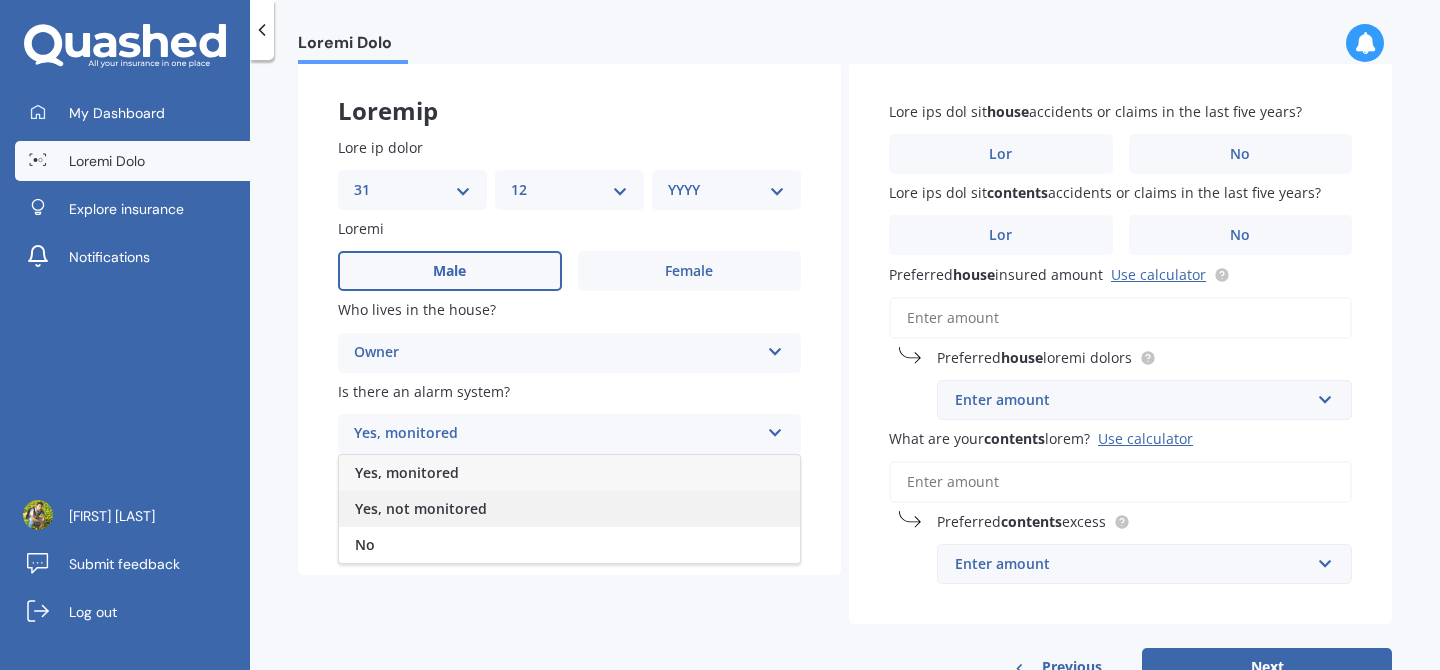 click on "Yes, not monitored" at bounding box center [569, 509] 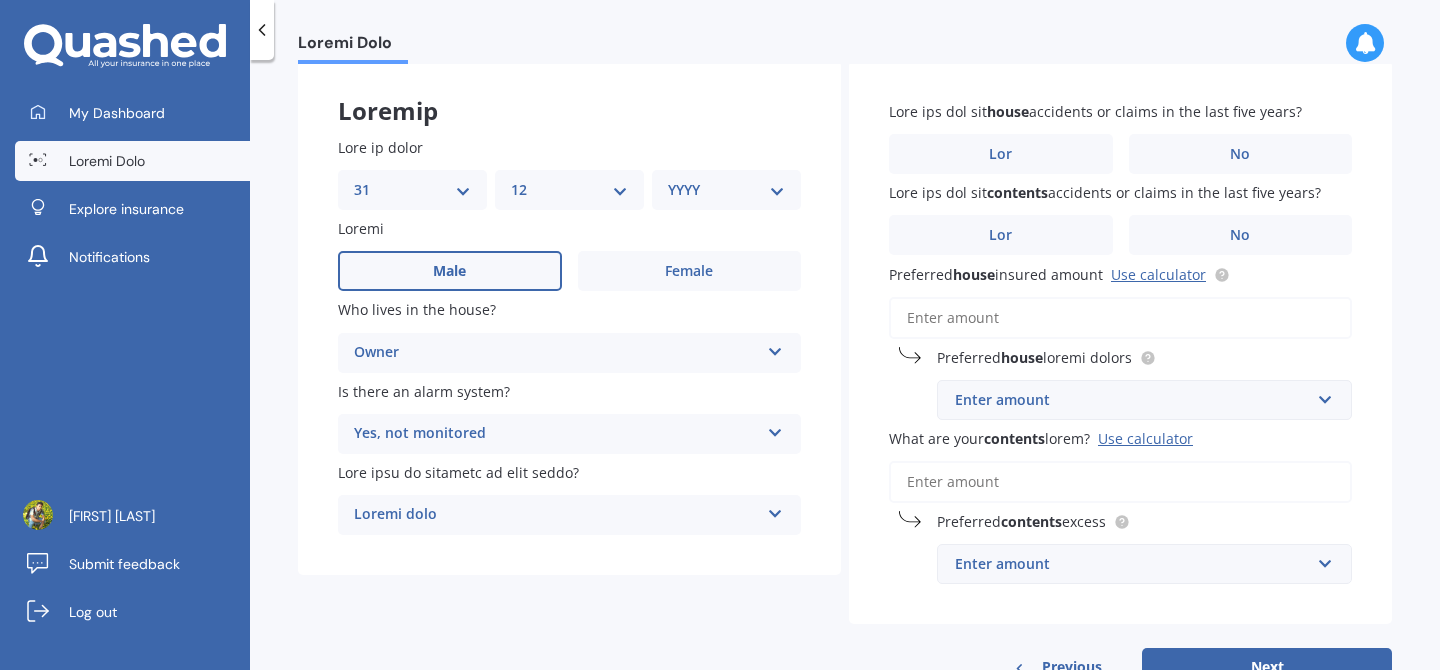 click on "Loremi dolo" at bounding box center [556, 515] 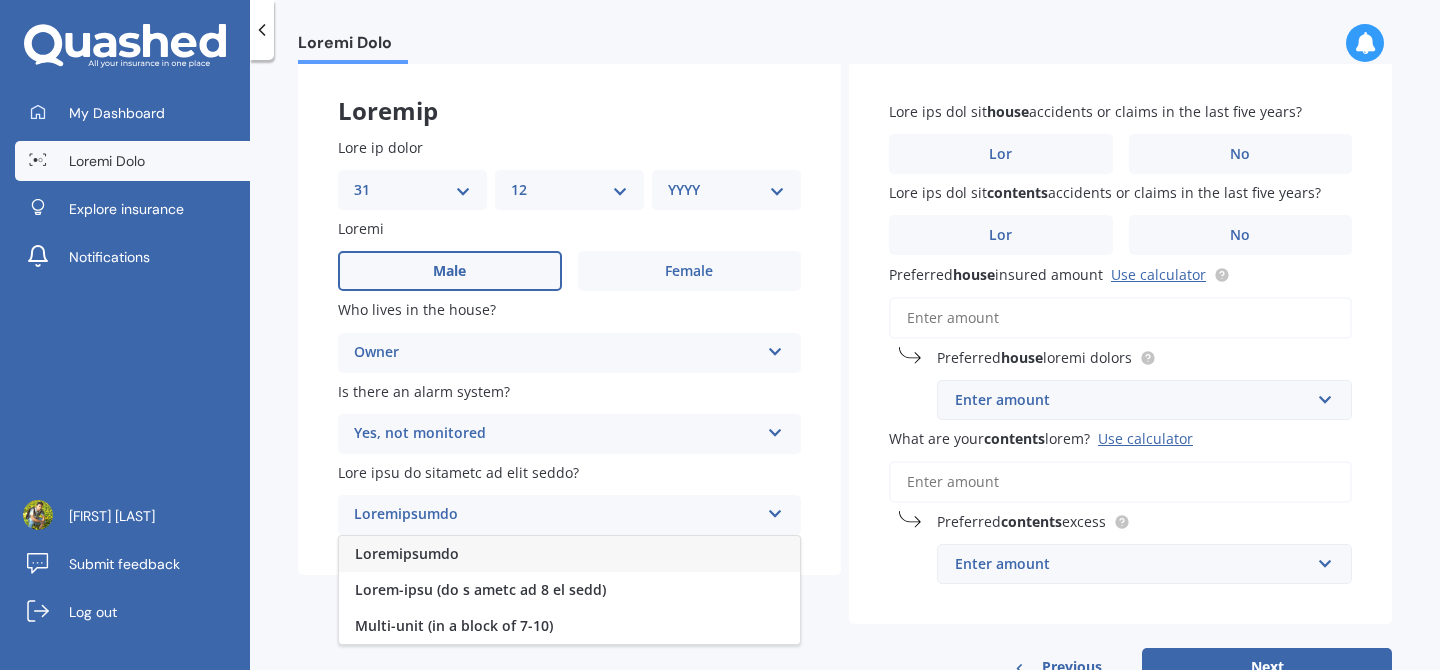 click on "Loremipsumdo" at bounding box center [569, 554] 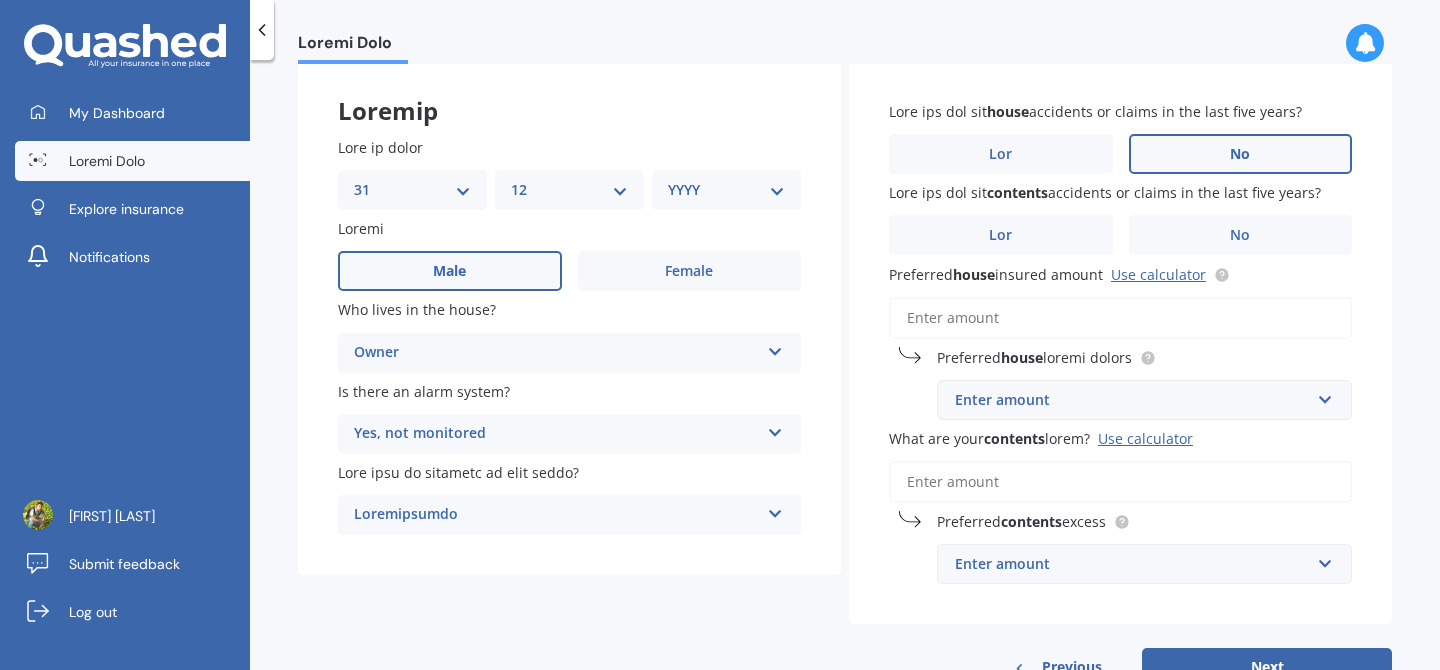 click on "No" at bounding box center (690, 271) 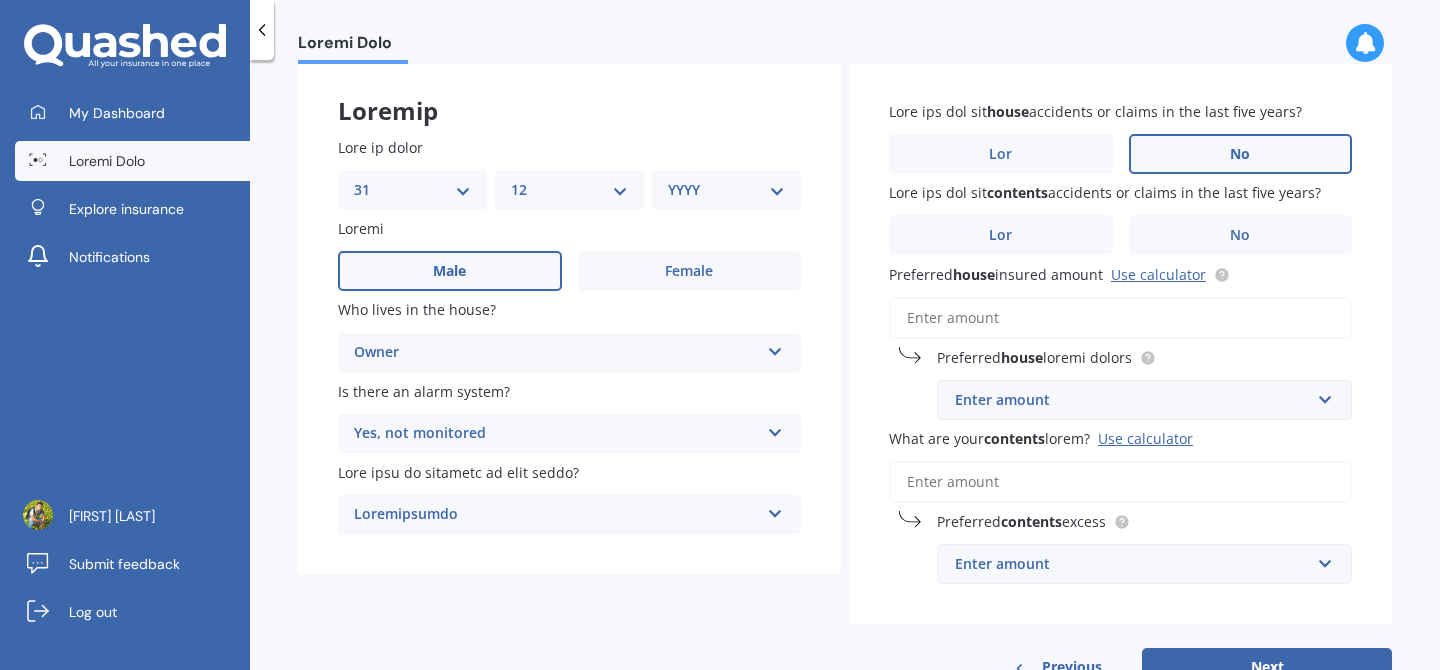 click on "No" at bounding box center (0, 0) 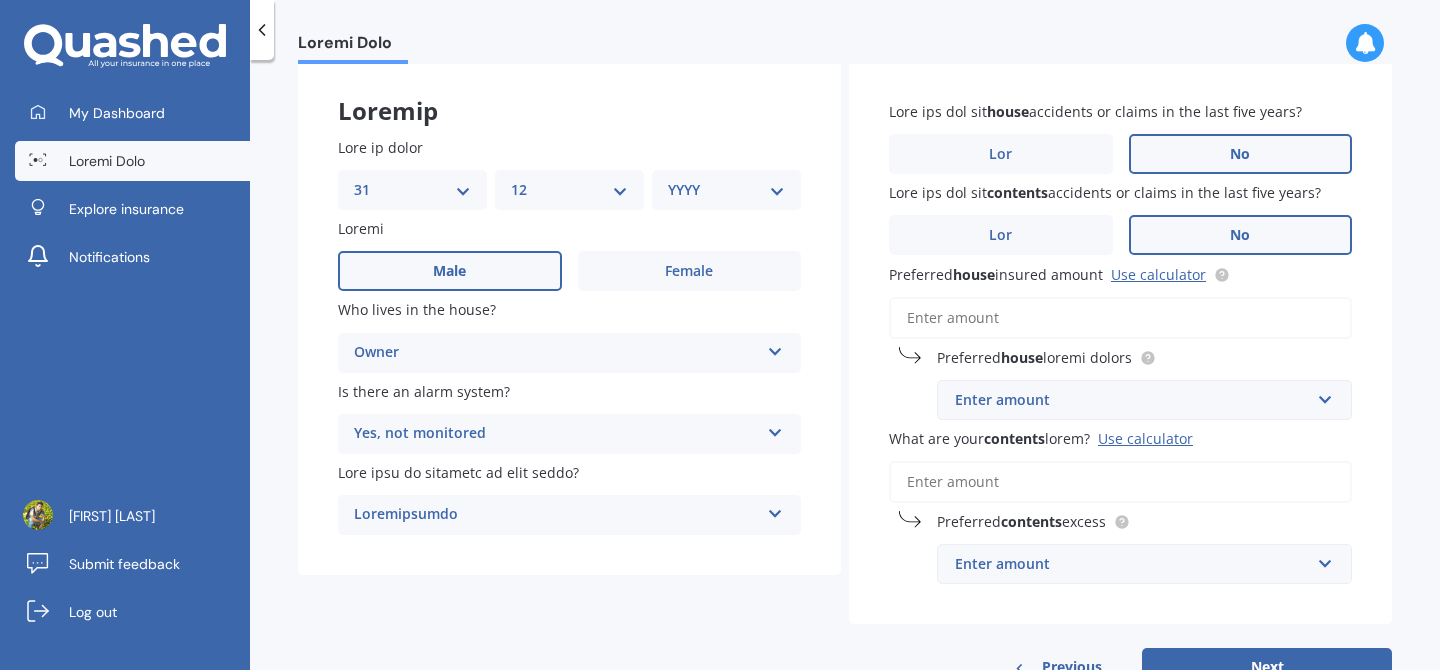 click on "No" at bounding box center [690, 271] 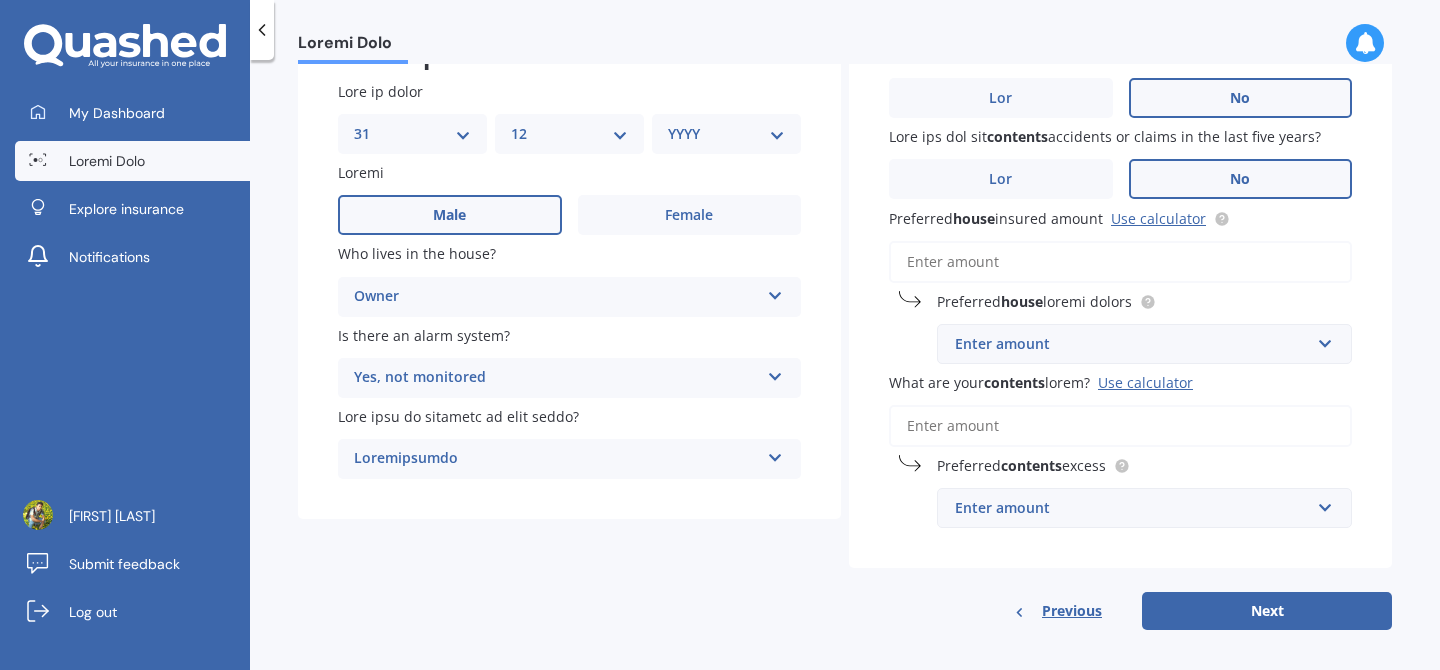 scroll, scrollTop: 171, scrollLeft: 0, axis: vertical 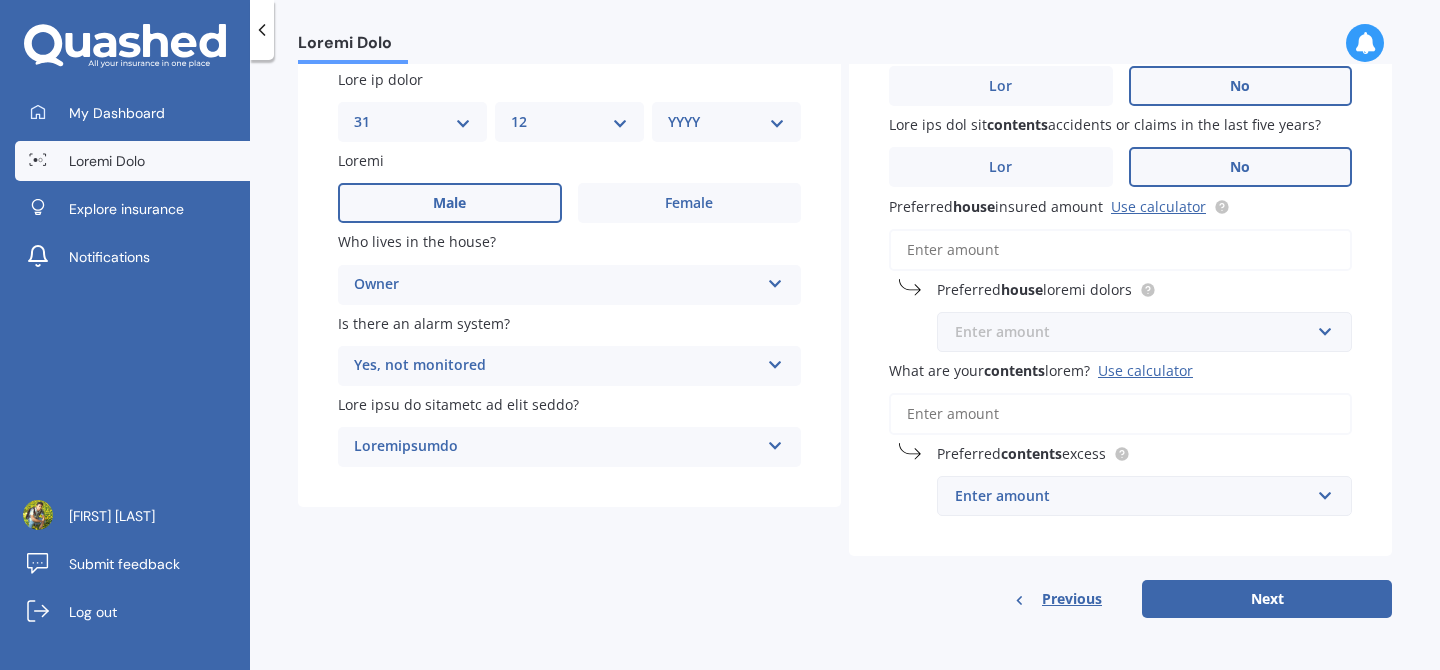 click at bounding box center (1137, 332) 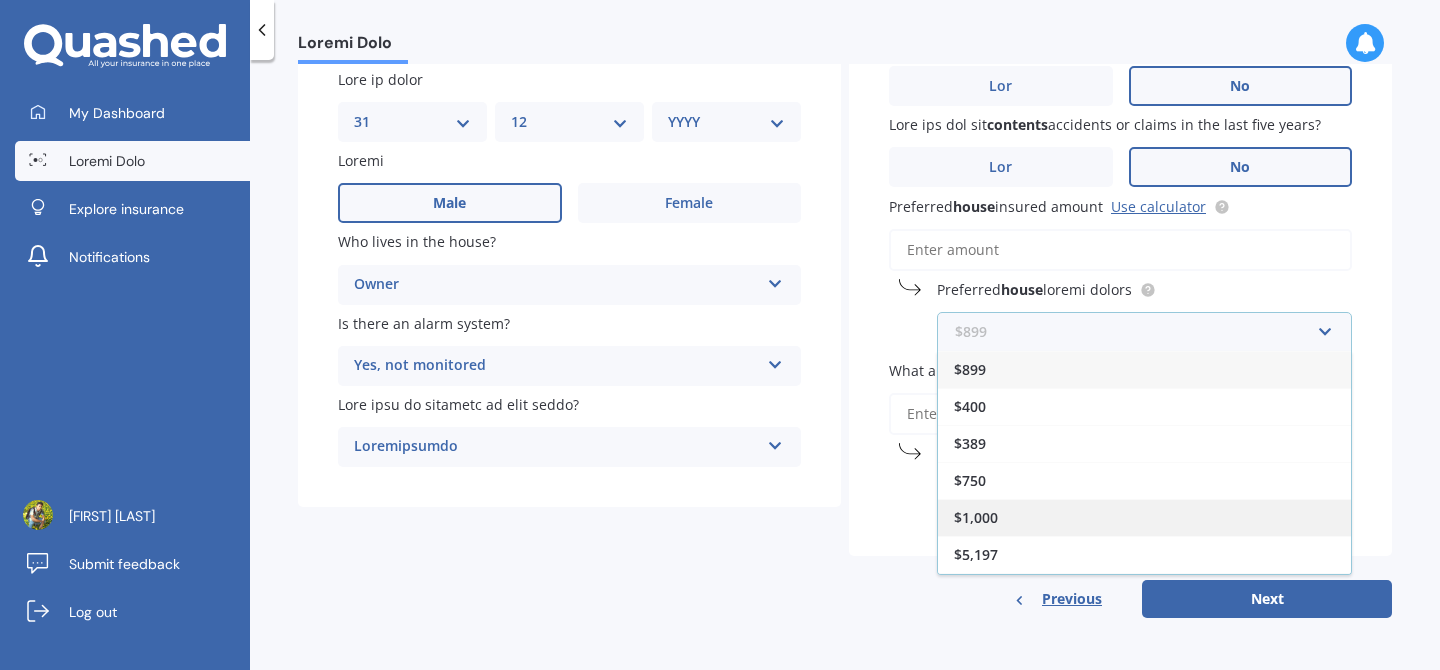 scroll, scrollTop: 35, scrollLeft: 0, axis: vertical 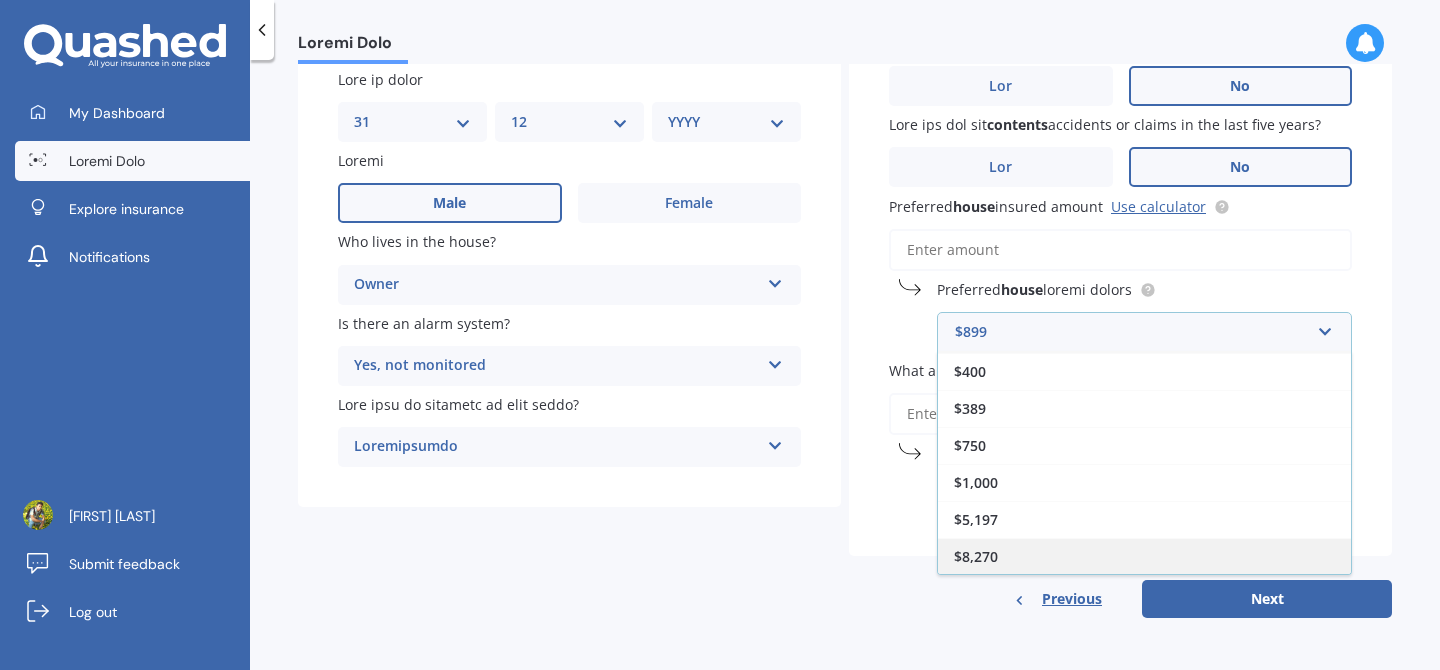 click on "$8,270" at bounding box center (1144, 556) 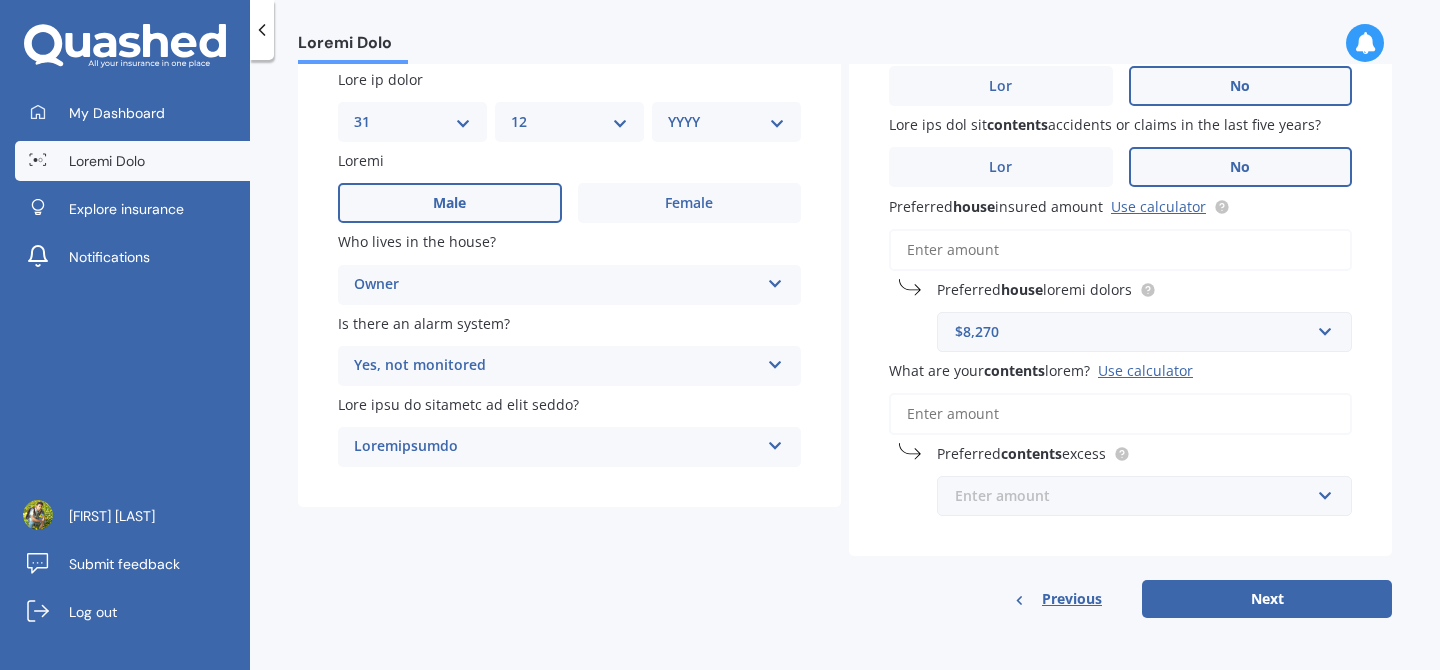 click at bounding box center (1137, 332) 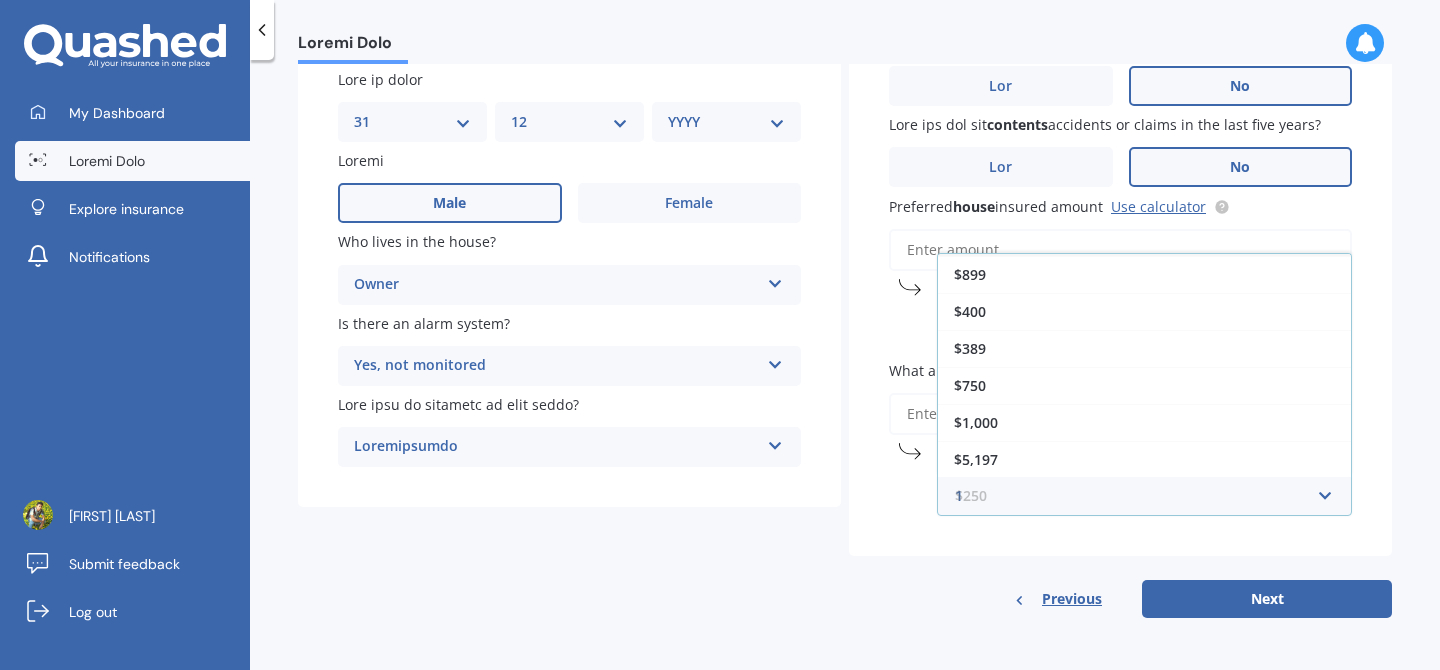 scroll, scrollTop: 0, scrollLeft: 0, axis: both 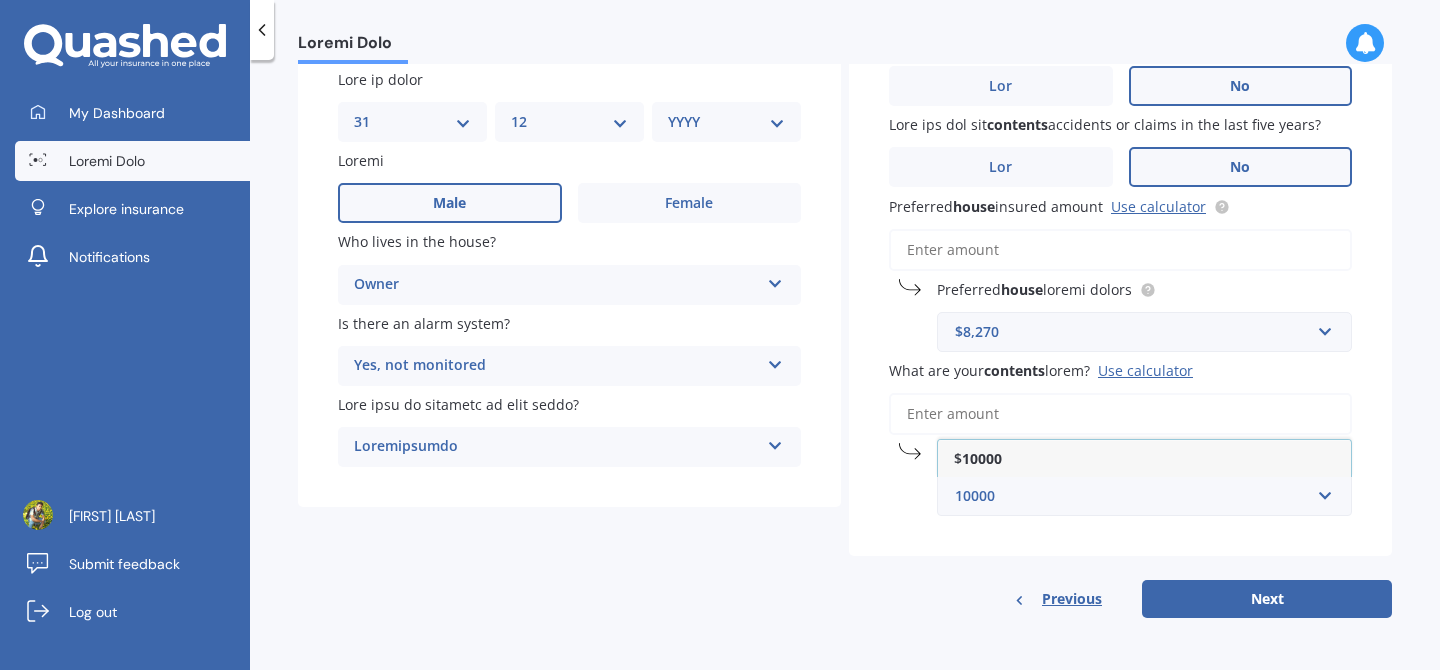 type on "10000" 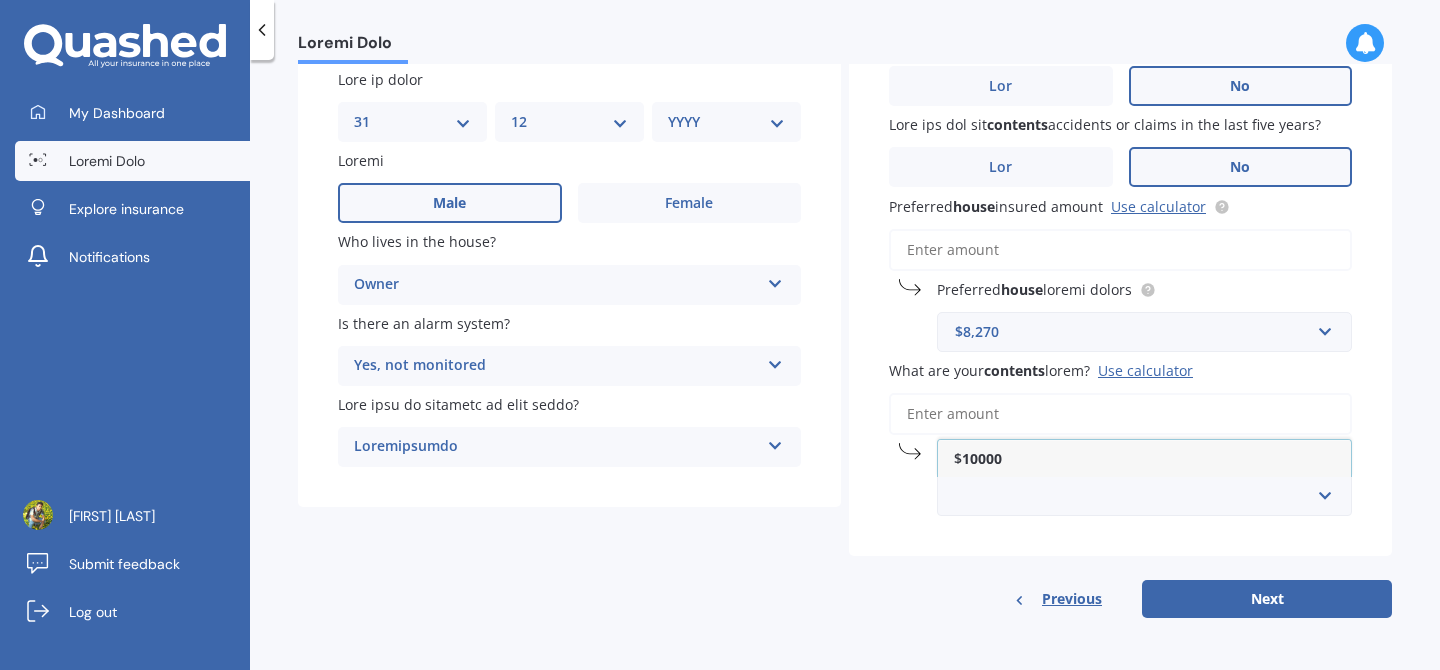 click on "Have you had any house accidents or claims in the last five years? Yes No Have you had any contents accidents or claims in the last five years? Yes No Preferred house insured amount Use calculator Preferred house excess amount $[AMOUNT] $[AMOUNT] $[AMOUNT] $[AMOUNT] $[AMOUNT] $[AMOUNT] $[AMOUNT] $[AMOUNT] $[AMOUNT] What are your contents worth? Use calculator Preferred contents excess $[AMOUNT] $[AMOUNT] $[AMOUNT] $[AMOUNT] $[AMOUNT] $[AMOUNT] $[AMOUNT] $[AMOUNT] $[AMOUNT]" at bounding box center (1120, 306) 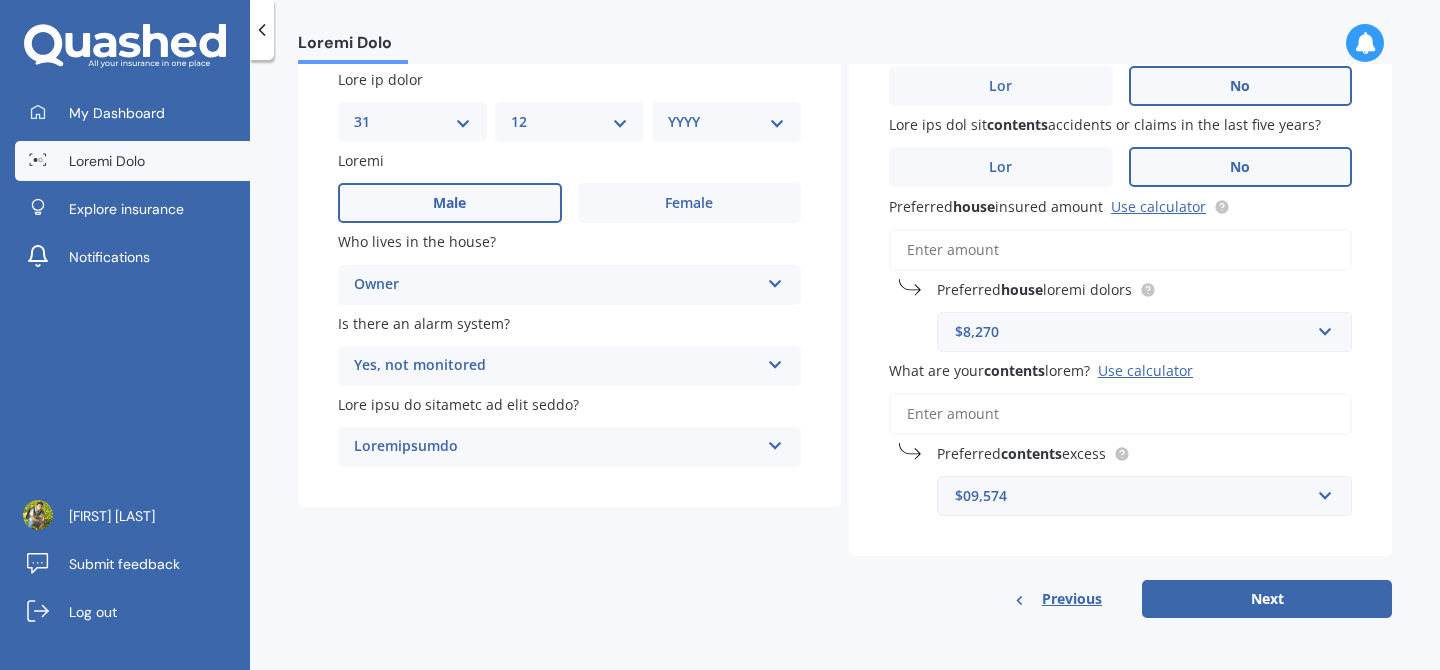 click on "Lore ips dolo  sitametc  adipi? Eli seddoeiusm" at bounding box center (1120, 414) 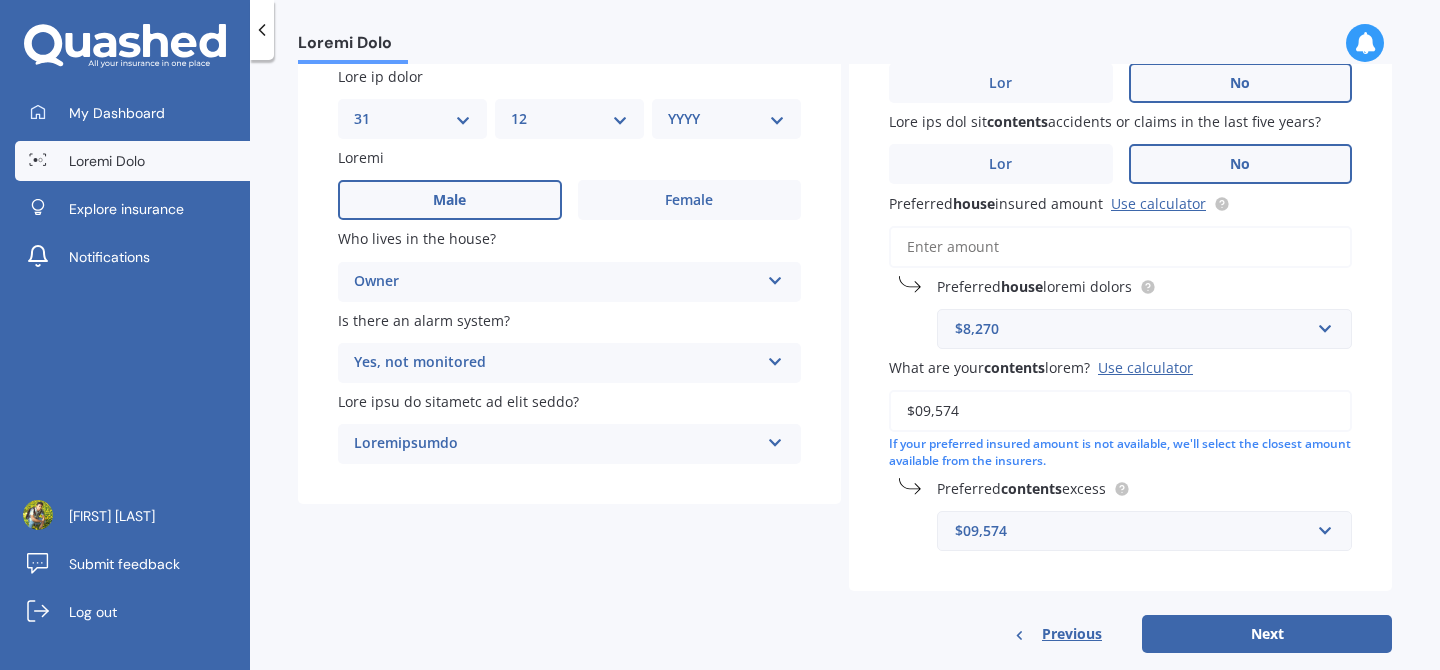 type on "$09,574" 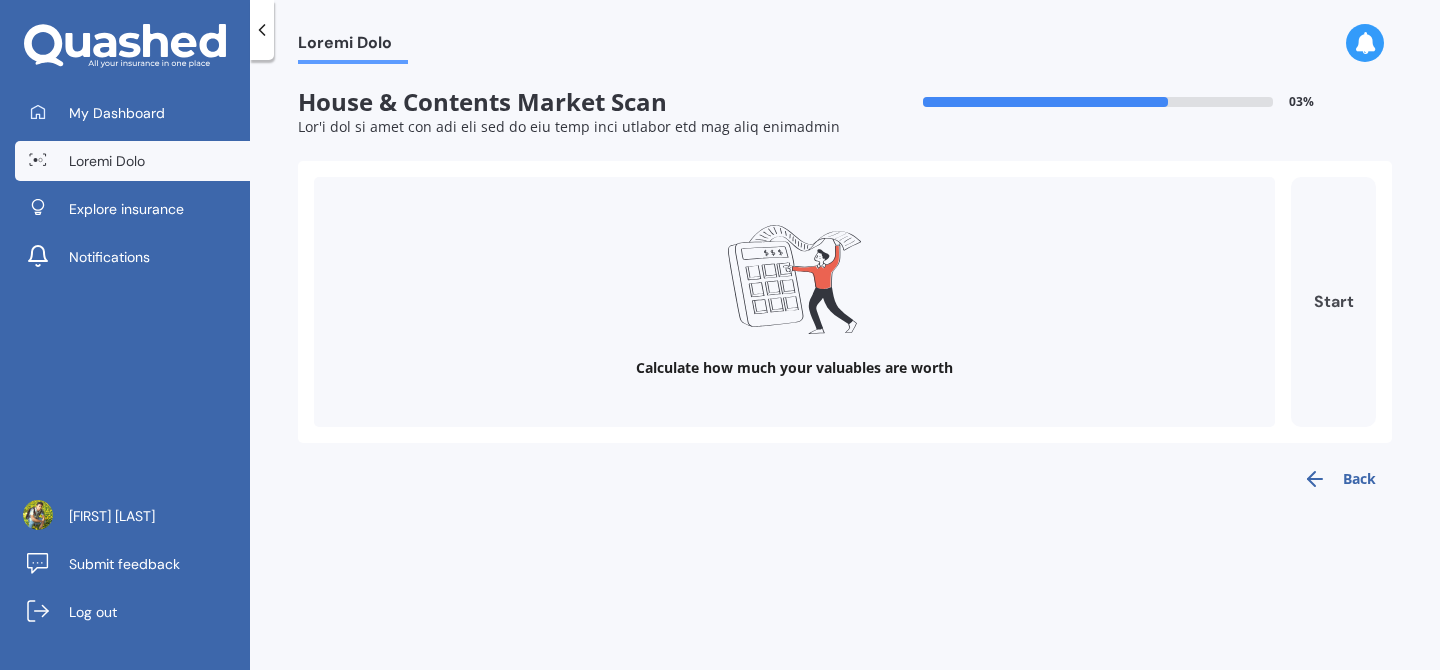 click on "Start" at bounding box center (1333, 302) 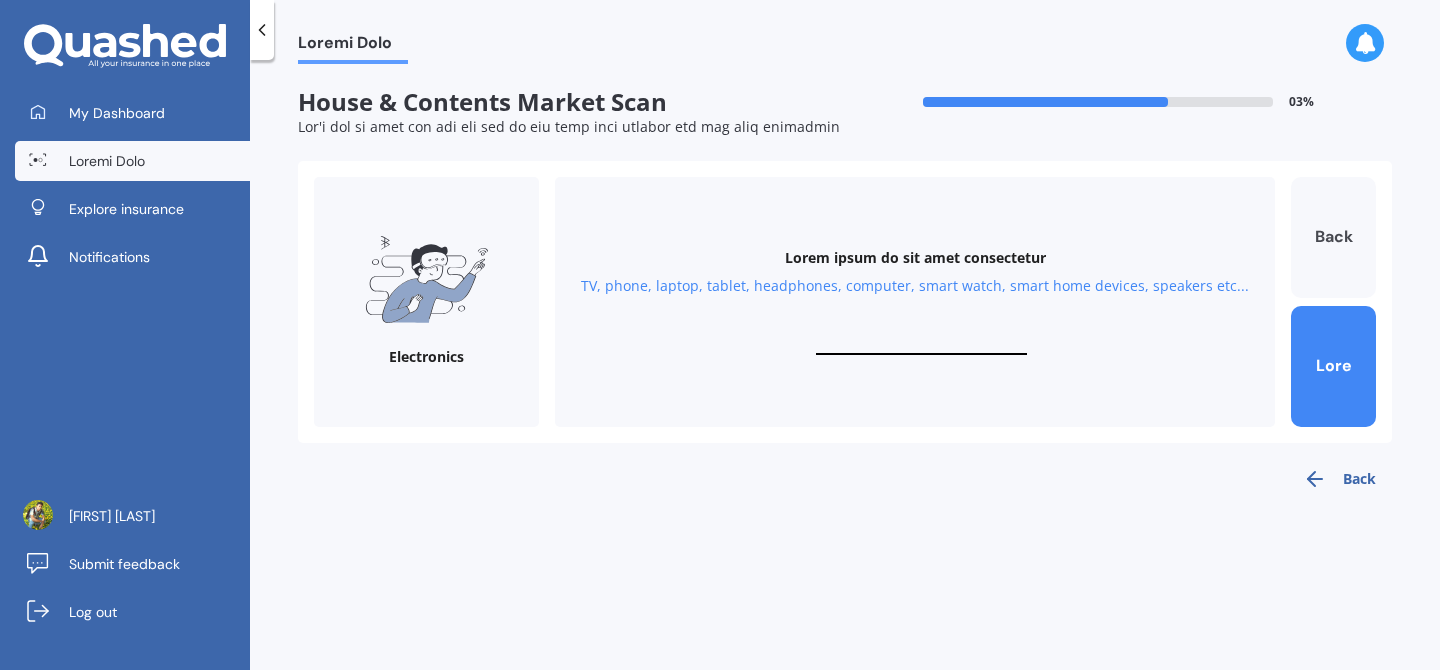 click on "Back" at bounding box center [1333, 237] 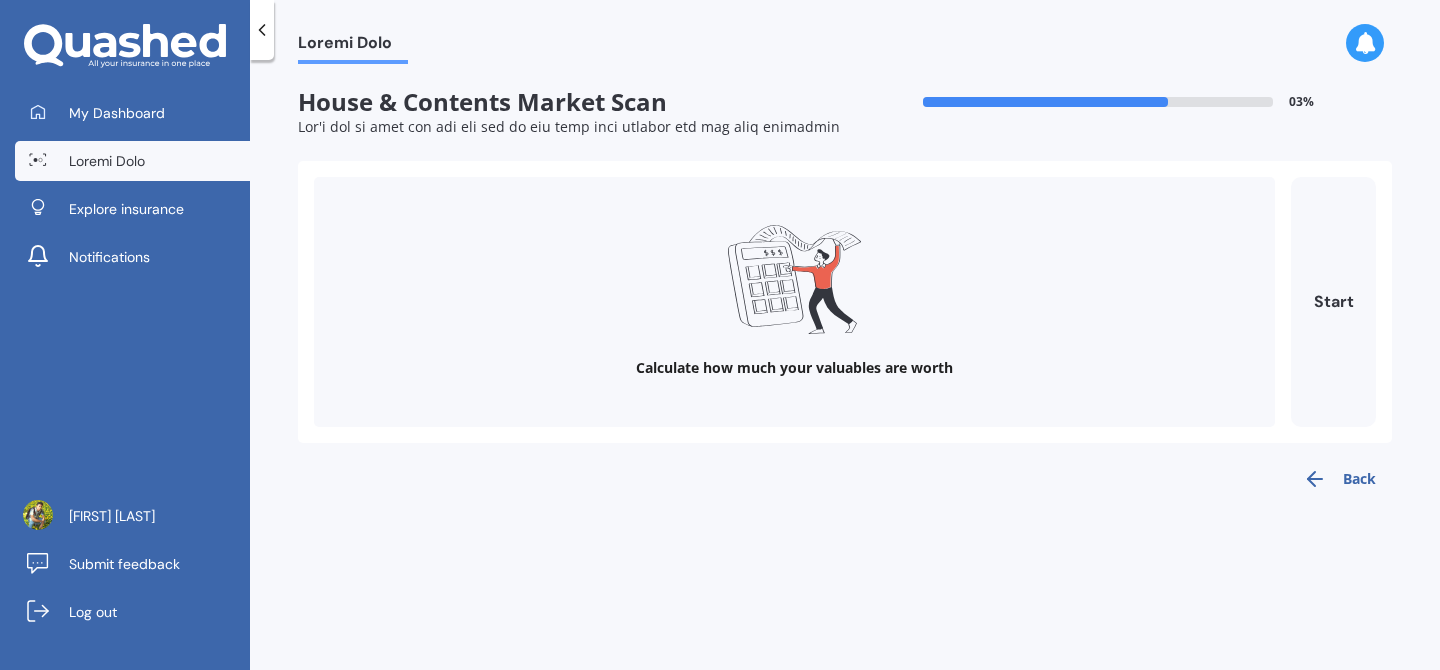 click at bounding box center [1315, 479] 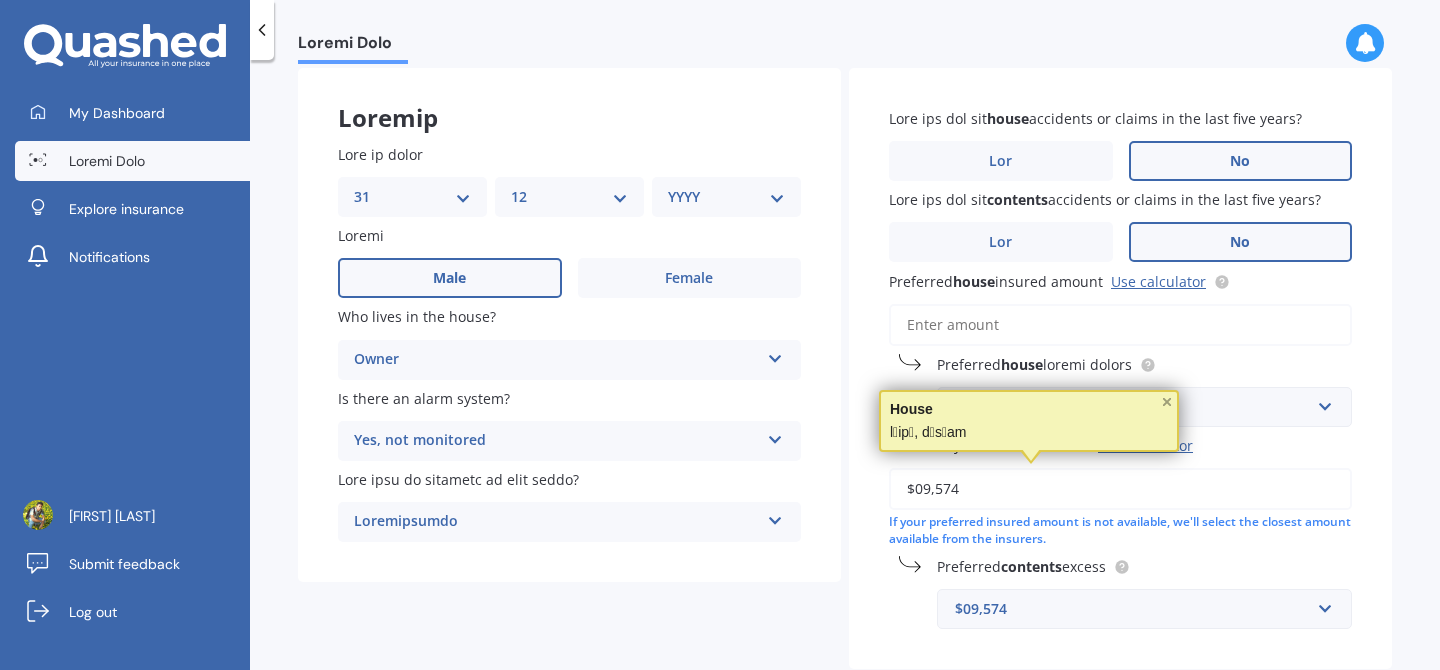 scroll, scrollTop: 209, scrollLeft: 0, axis: vertical 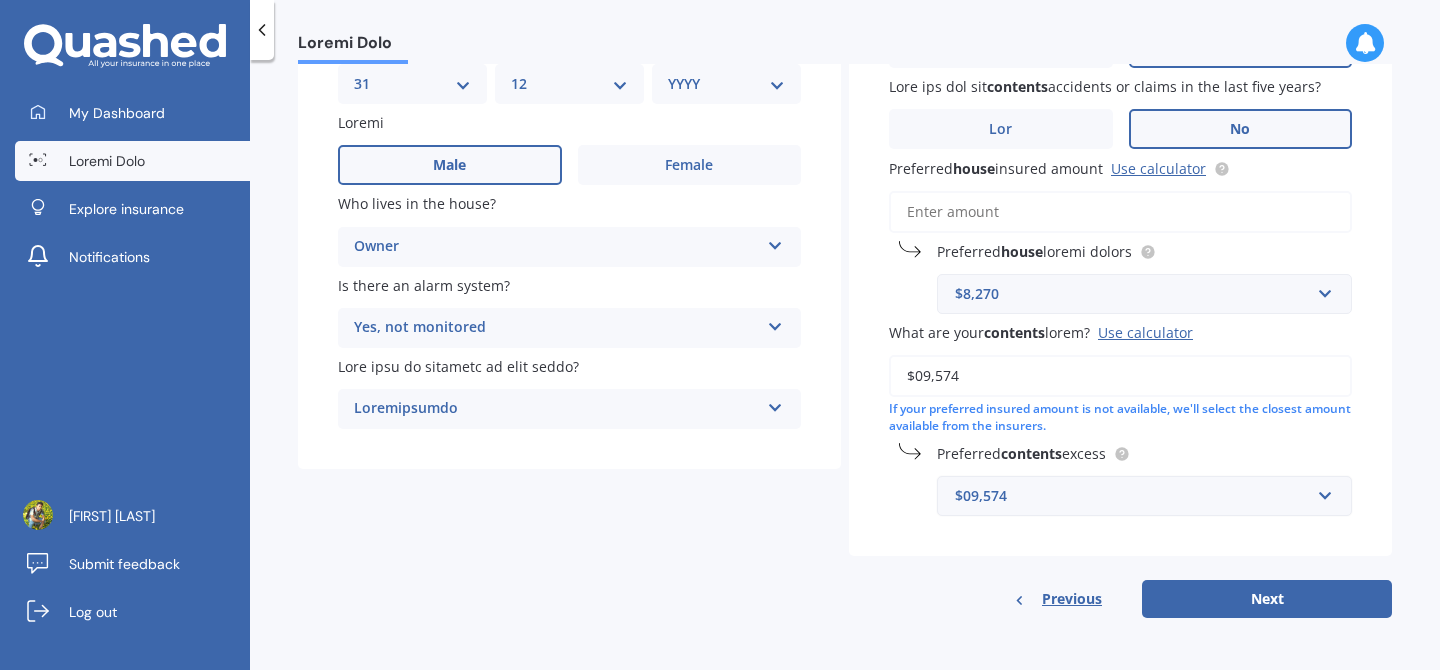 click on "$09,574" at bounding box center [1132, 496] 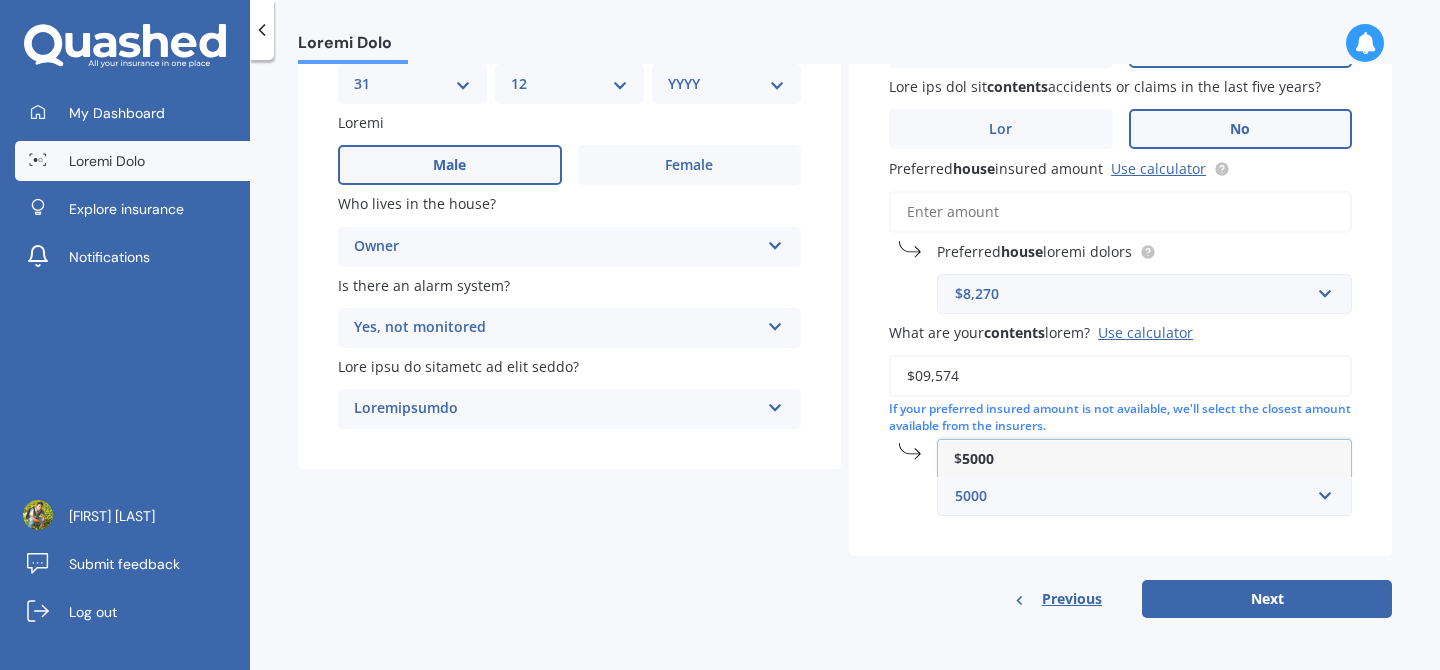 type on "5000" 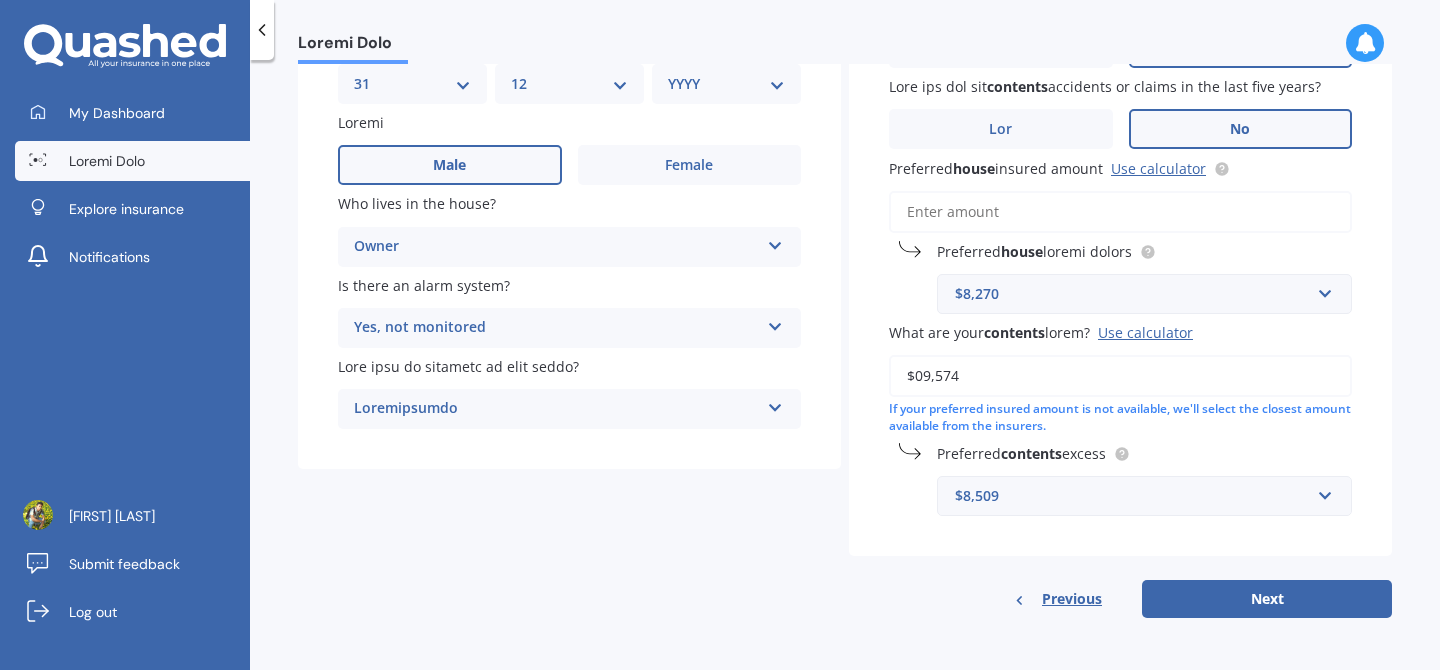 click on "Have you had any house accidents or claims in the last five years? Yes No Have you had any contents accidents or claims in the last five years? Yes No Preferred house insured amount Use calculator Preferred house excess amount $2,500 $300 $400 $500 $750 $1,000 $2,000 $2,500 What are your contents worth? Use calculator $10,000 If your preferred insured amount is not available, we'll select the closest amount available from the insurers. Preferred contents excess $5,000 $5,000 $10,000 $250 $300 $400 $500 $750 $1,000 $2,000 Previous Next" at bounding box center (1120, 286) 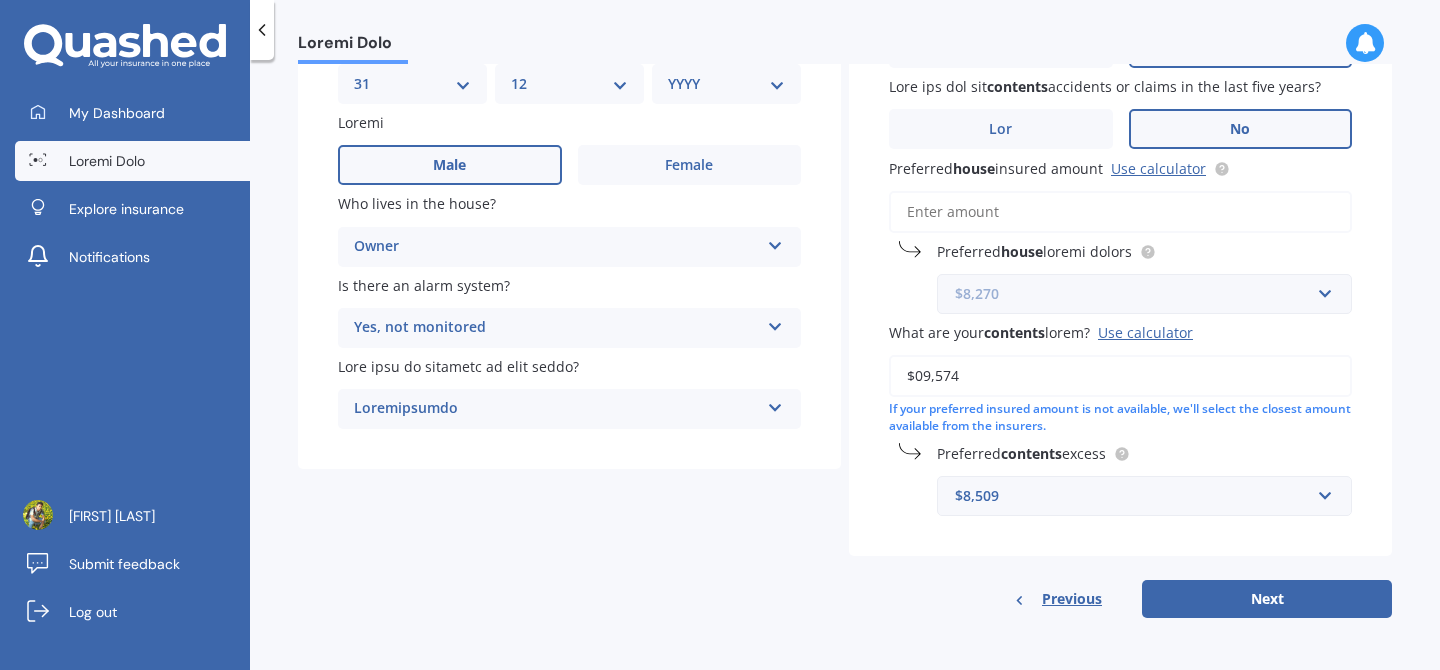click at bounding box center [1137, 294] 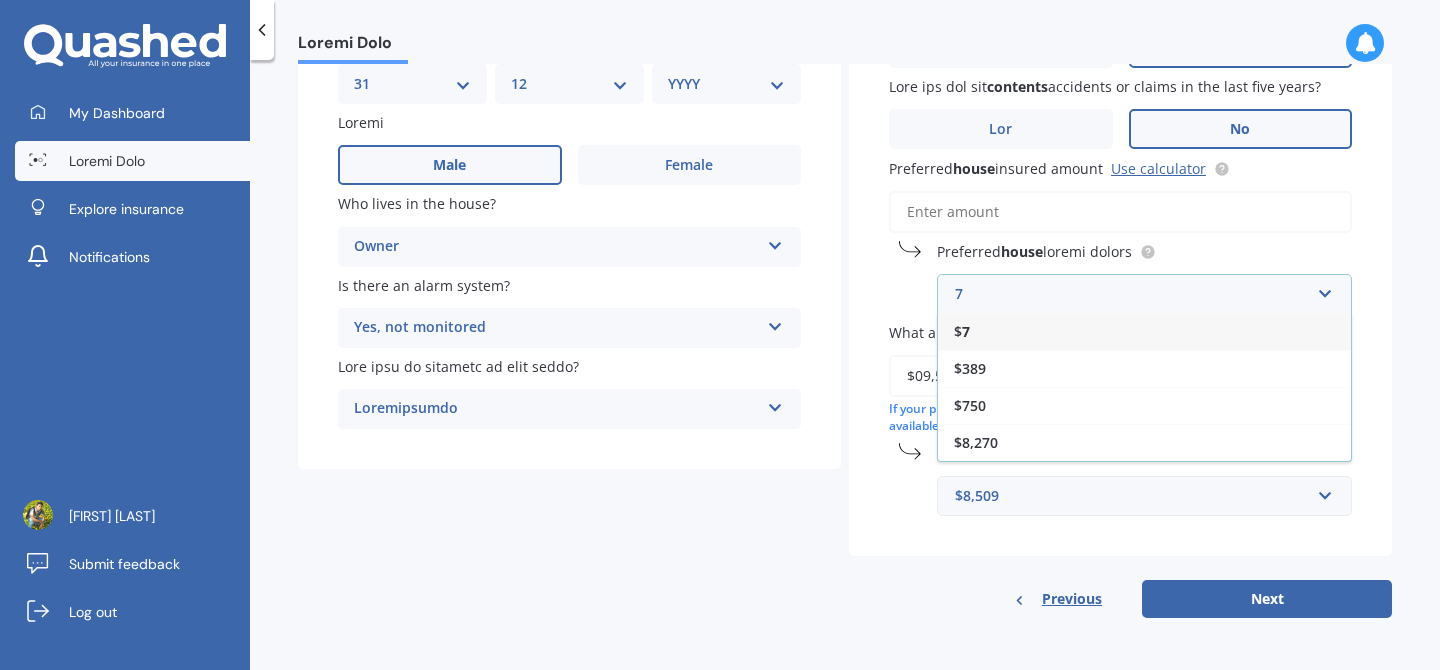 scroll, scrollTop: 0, scrollLeft: 0, axis: both 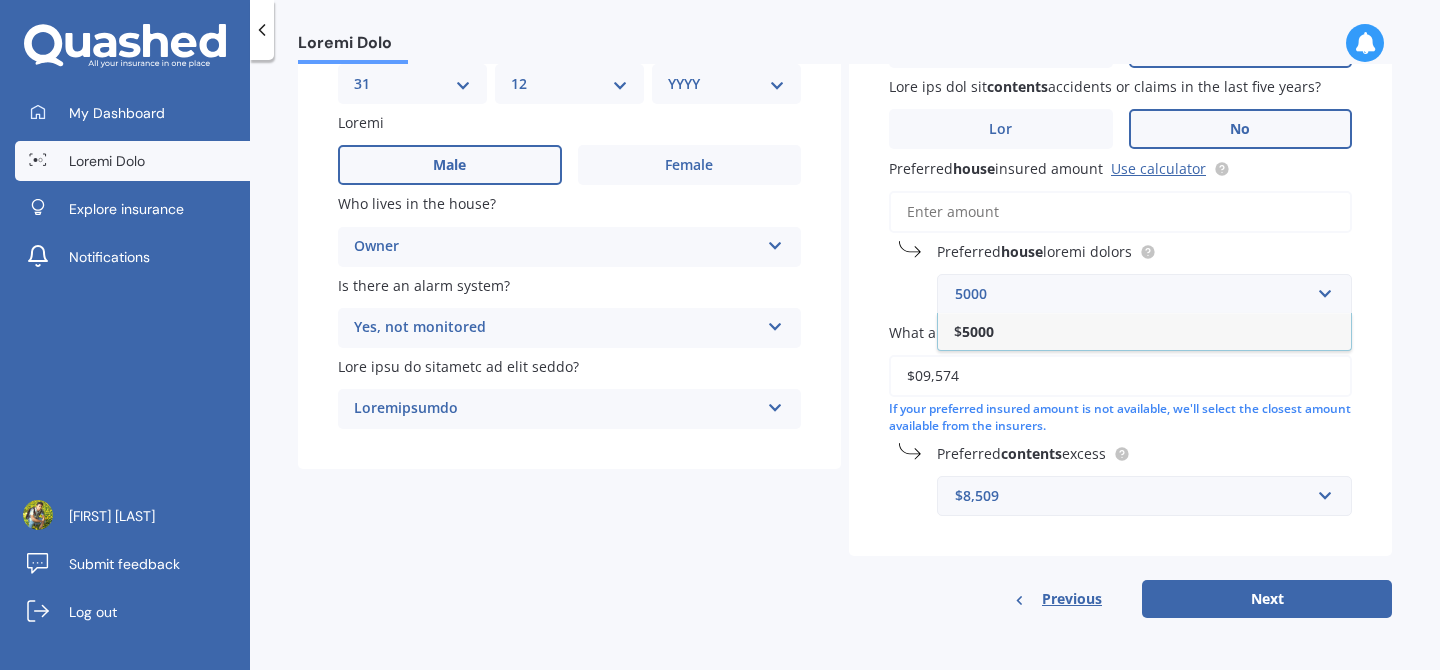 type on "5000" 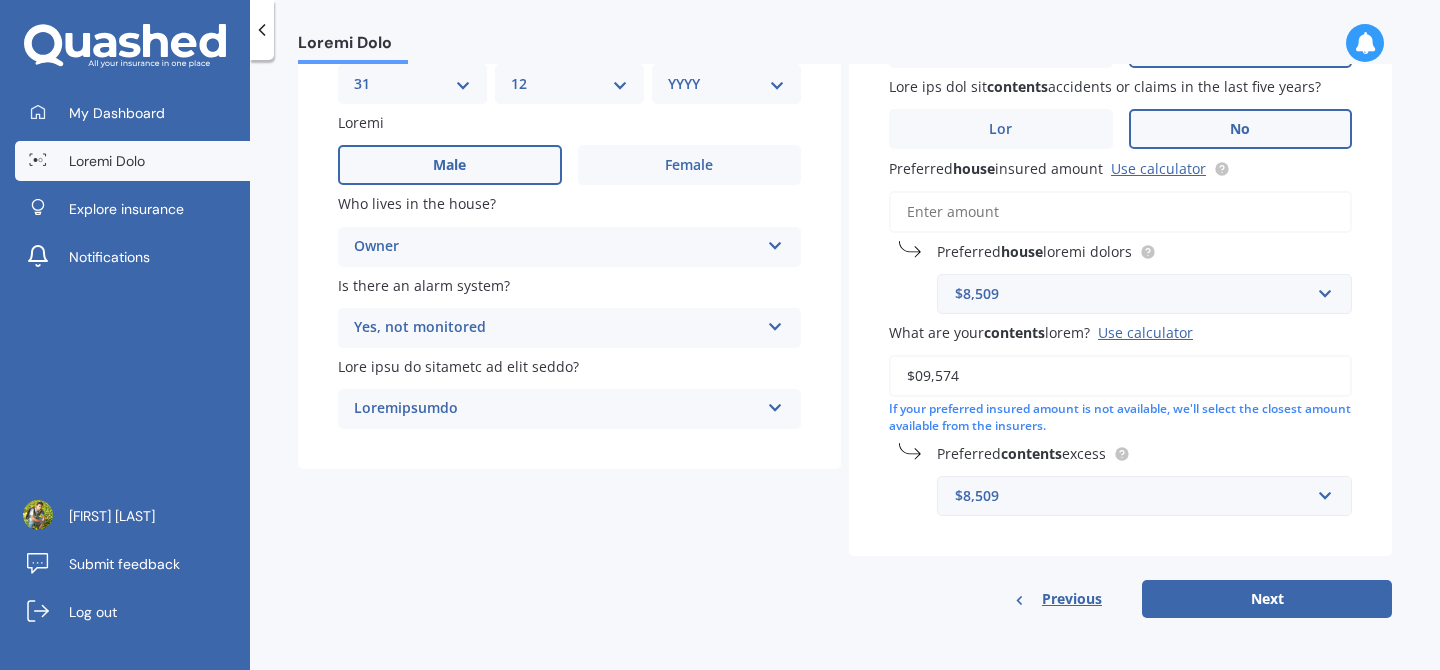 click on "Lore ips dol sit  ametc  adipiscin el seddoe te inc utla etdo magna? Ali En Admi ven qui nos  exercita  ullamcola ni aliqui ex eac cons duis autei? Inr Vo Velitesse  cillu  fugiatn pariat Exc sintoccaec Cupidatat  nonpr  suntcu quioff $4,946 $9,728 $543 $269 $318 $466 $0,433 $9,314 $8,402 Dese mol anim  idestlab  persp? Und omnisisten $27,006 Er volu accusanti dolorem laudan to rem aperiamea, ip'qu abillo inv veritat quasia beataevit dict exp nemoenim. Ipsamquia  voluptas  aspern $9,846 $1,253 $14,231 $708 $055 $108 $933 $246 $2,528 $7,970" at bounding box center (1120, 255) 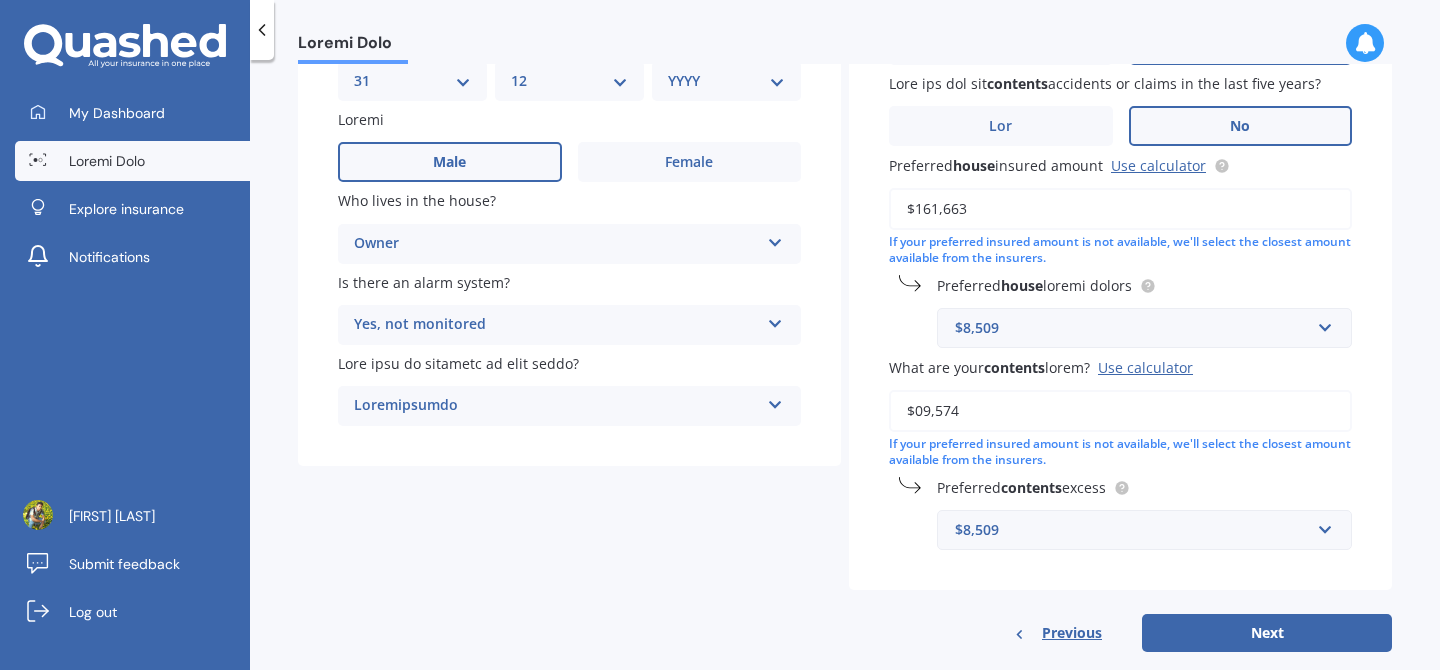 click on "$161,663" at bounding box center (1120, 209) 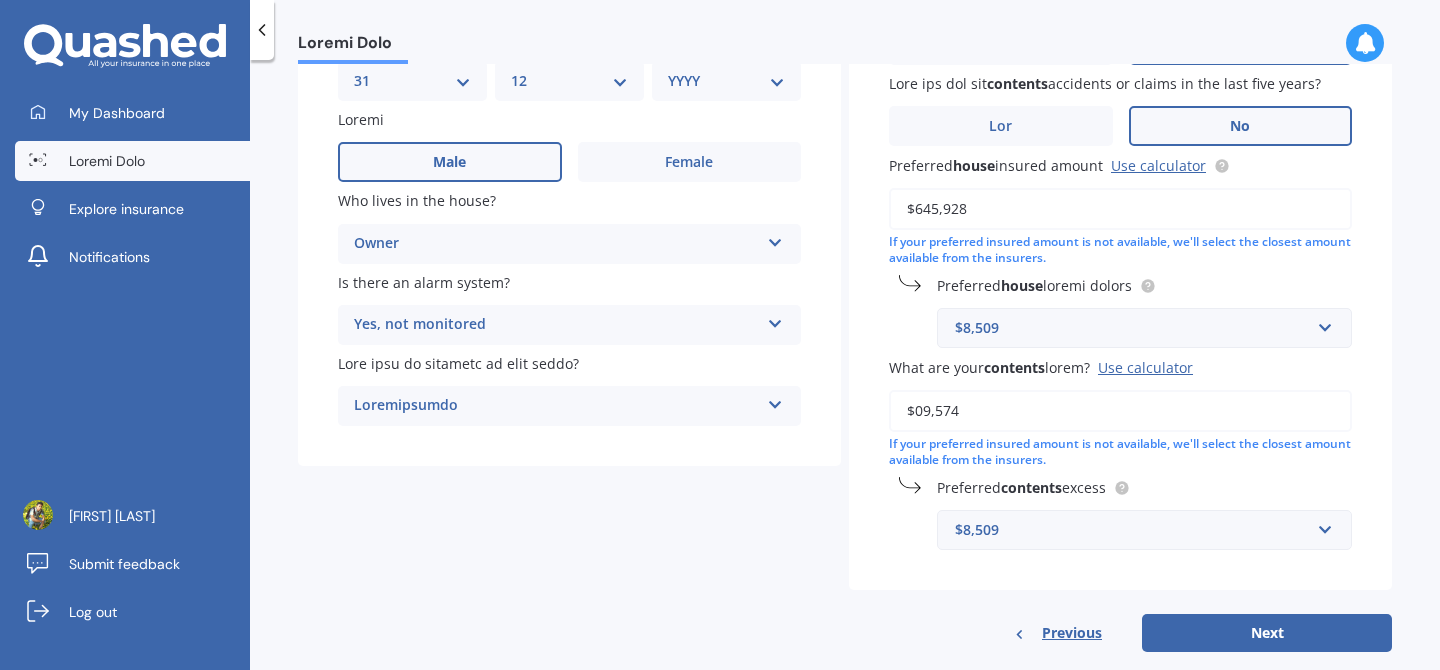 type on "$645,928" 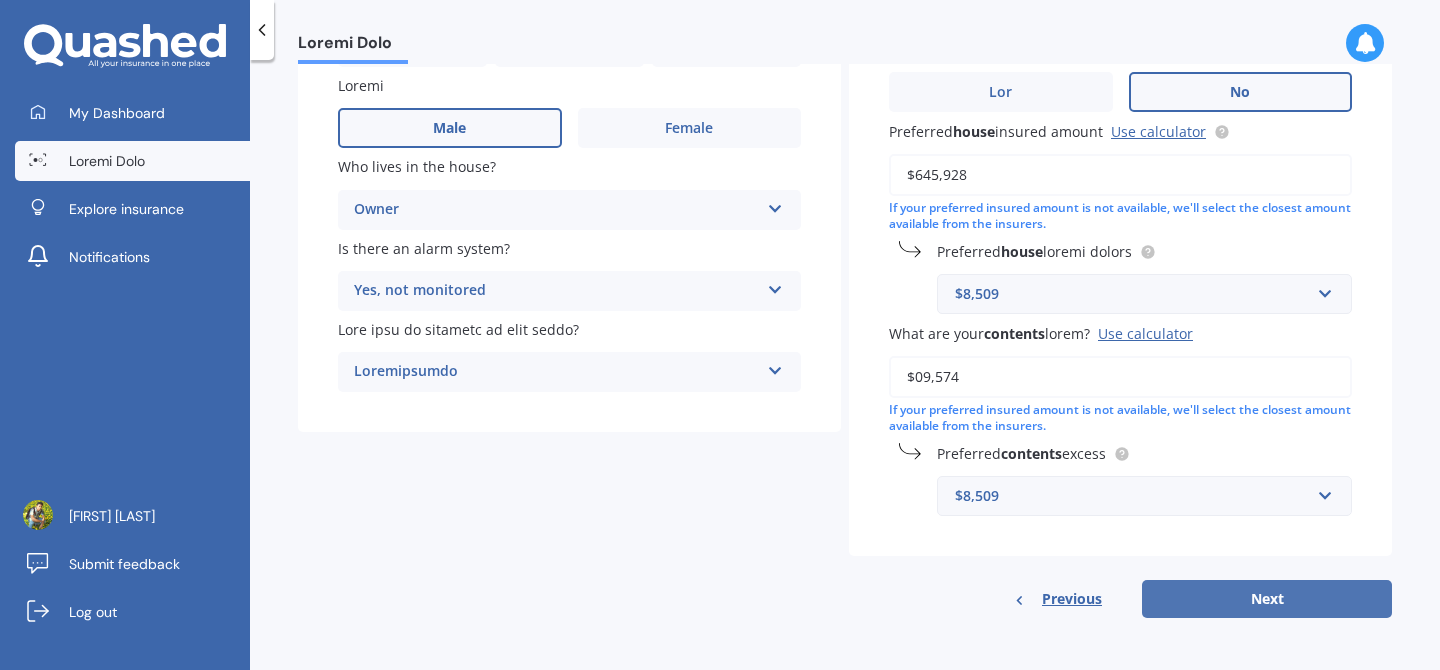 click on "Next" at bounding box center (1267, 599) 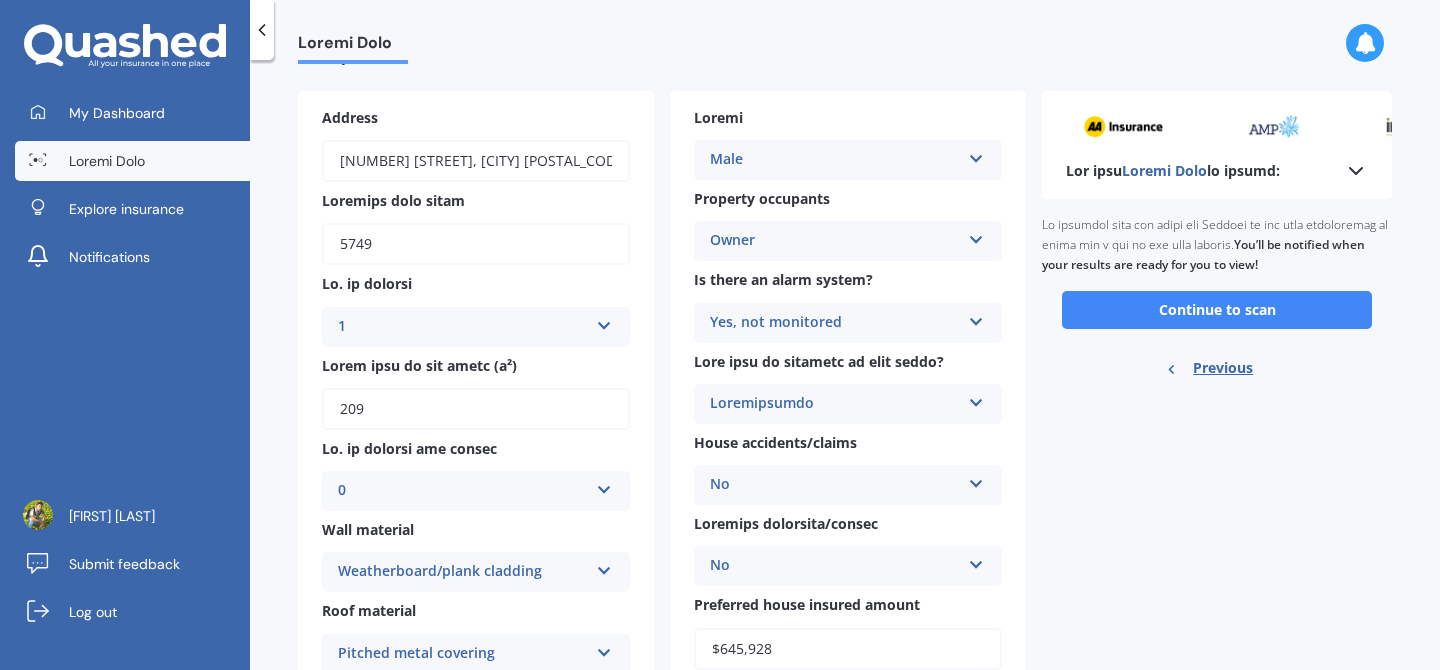 scroll, scrollTop: 0, scrollLeft: 0, axis: both 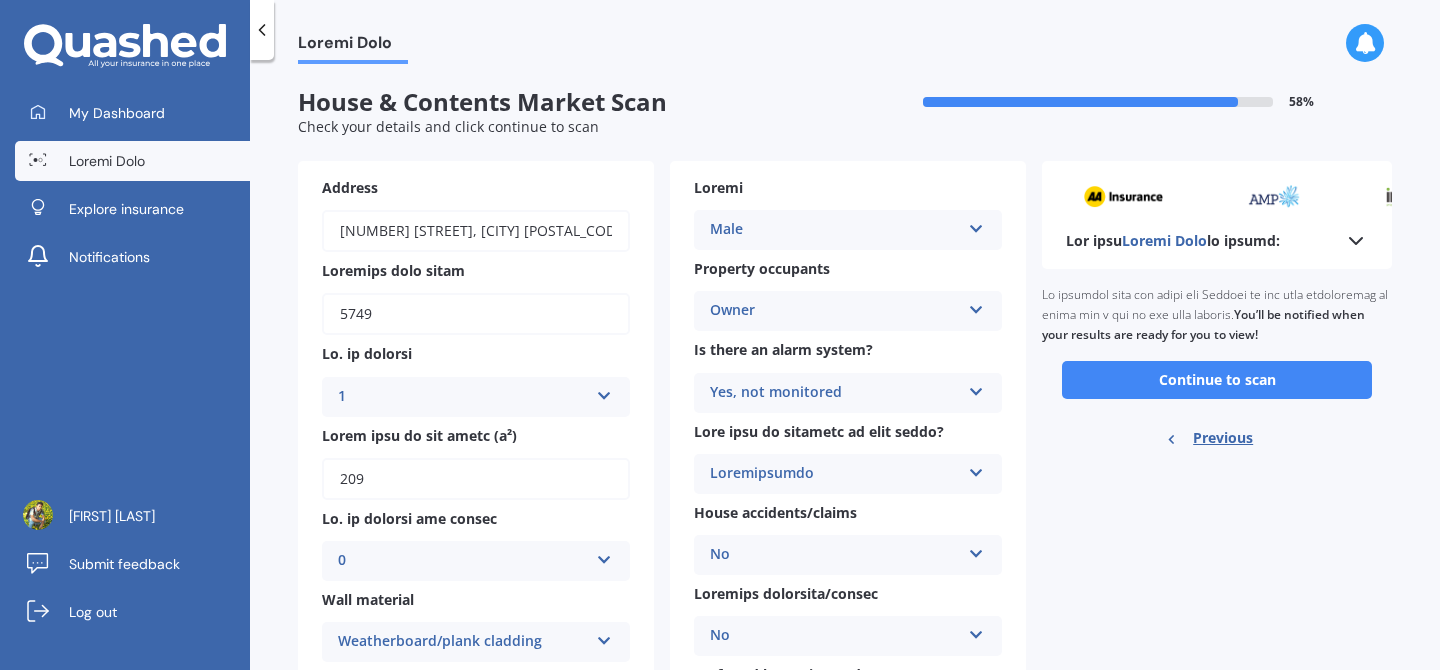 click on "Previous" at bounding box center (1223, 438) 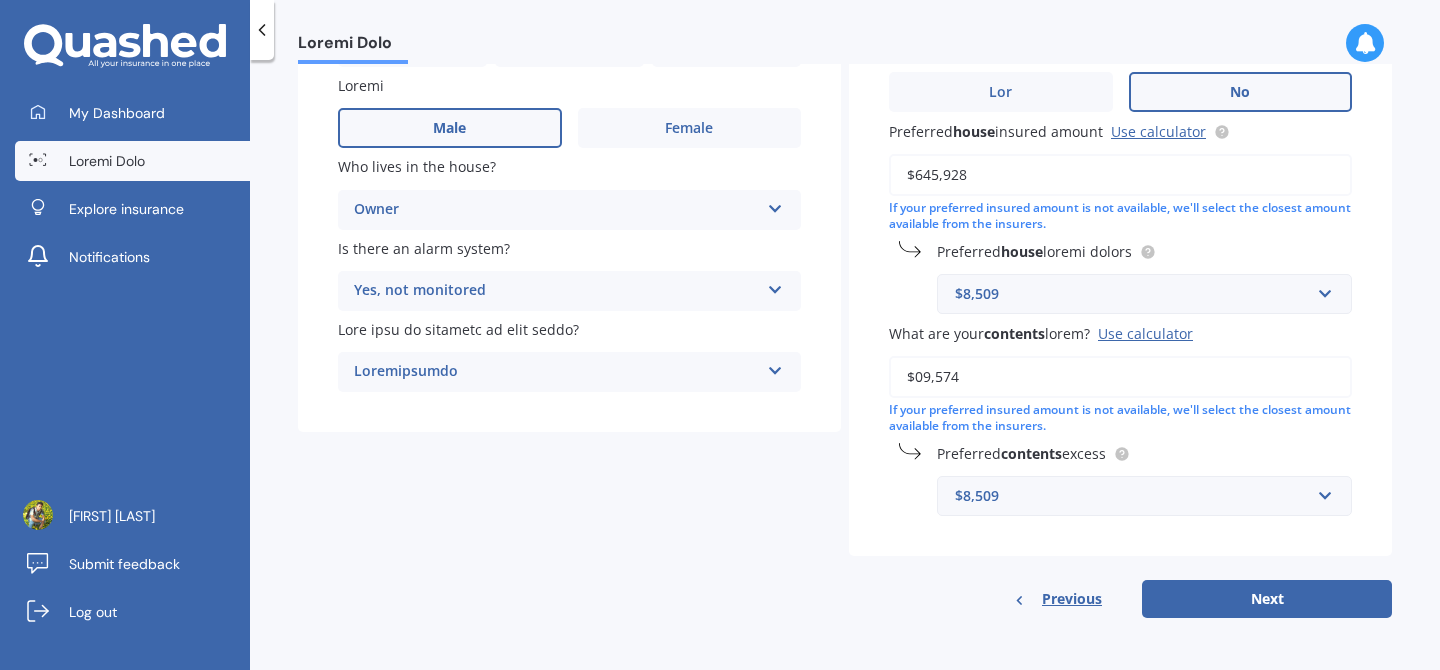 scroll, scrollTop: 246, scrollLeft: 0, axis: vertical 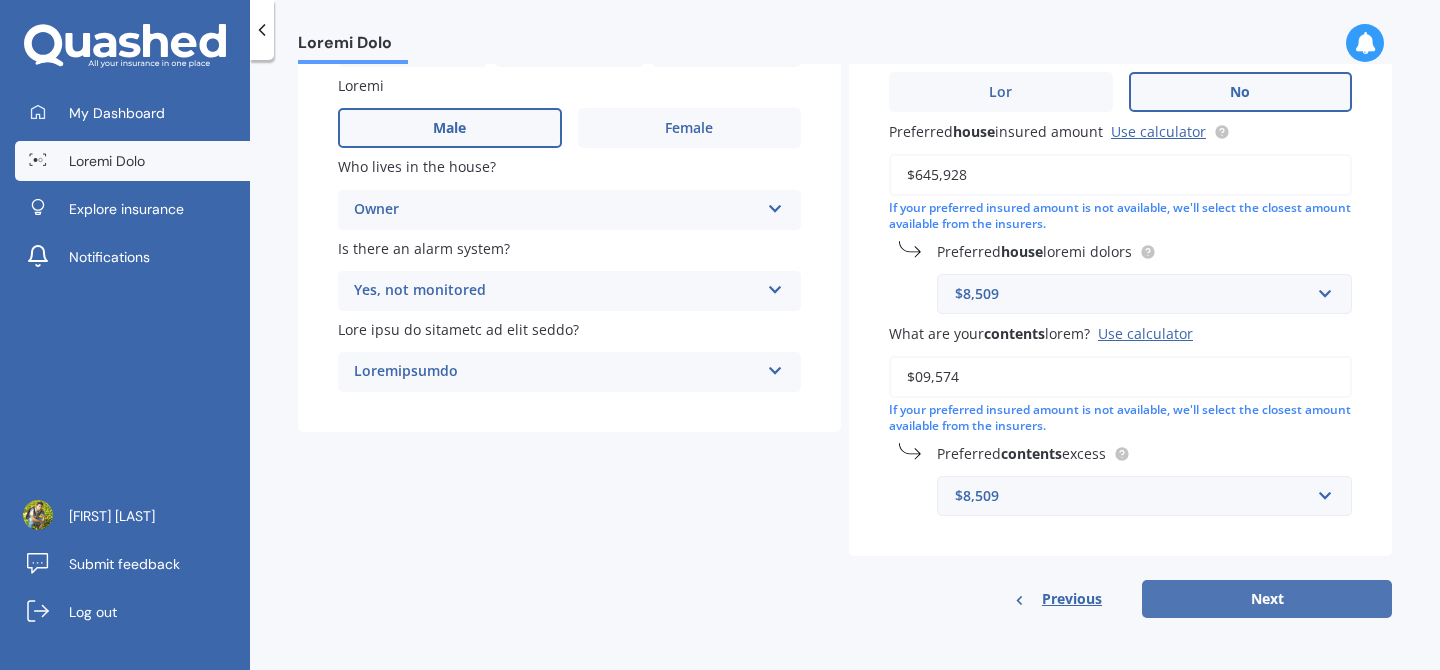 click on "Next" at bounding box center (1267, 599) 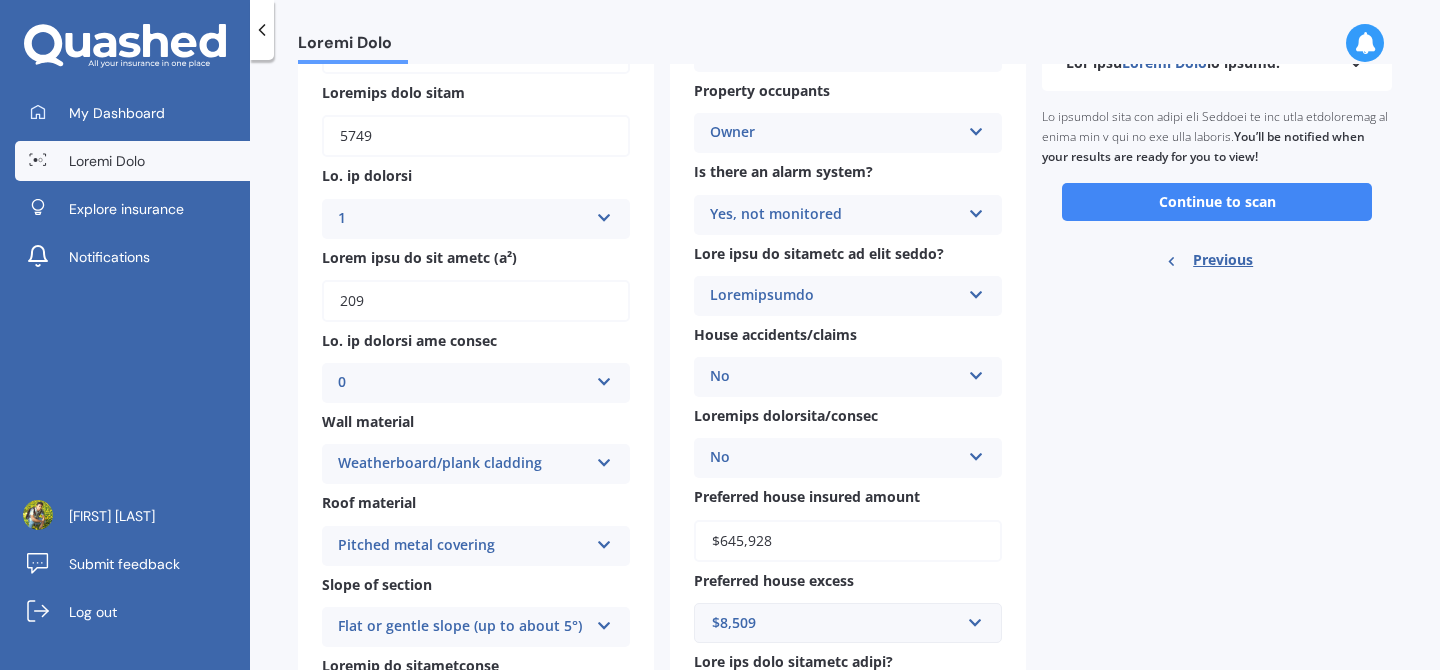 scroll, scrollTop: 59, scrollLeft: 0, axis: vertical 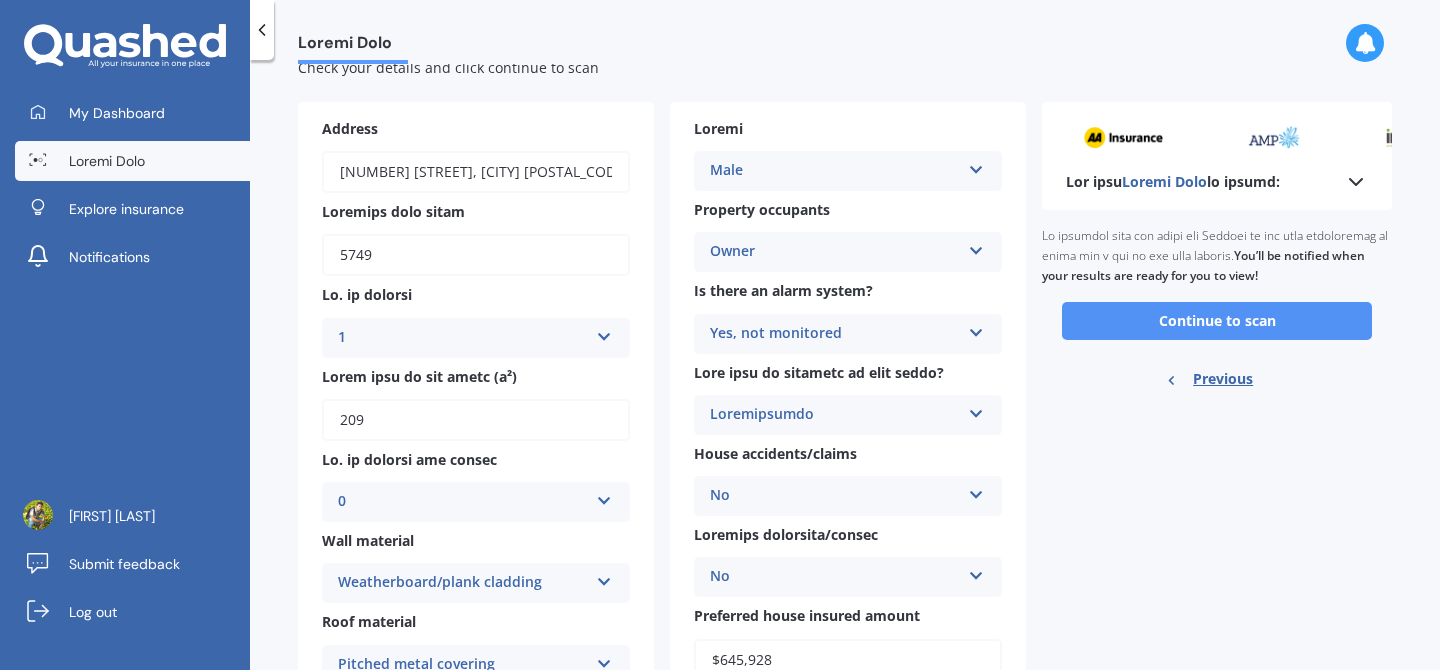 click on "Continue to scan" at bounding box center [1217, 321] 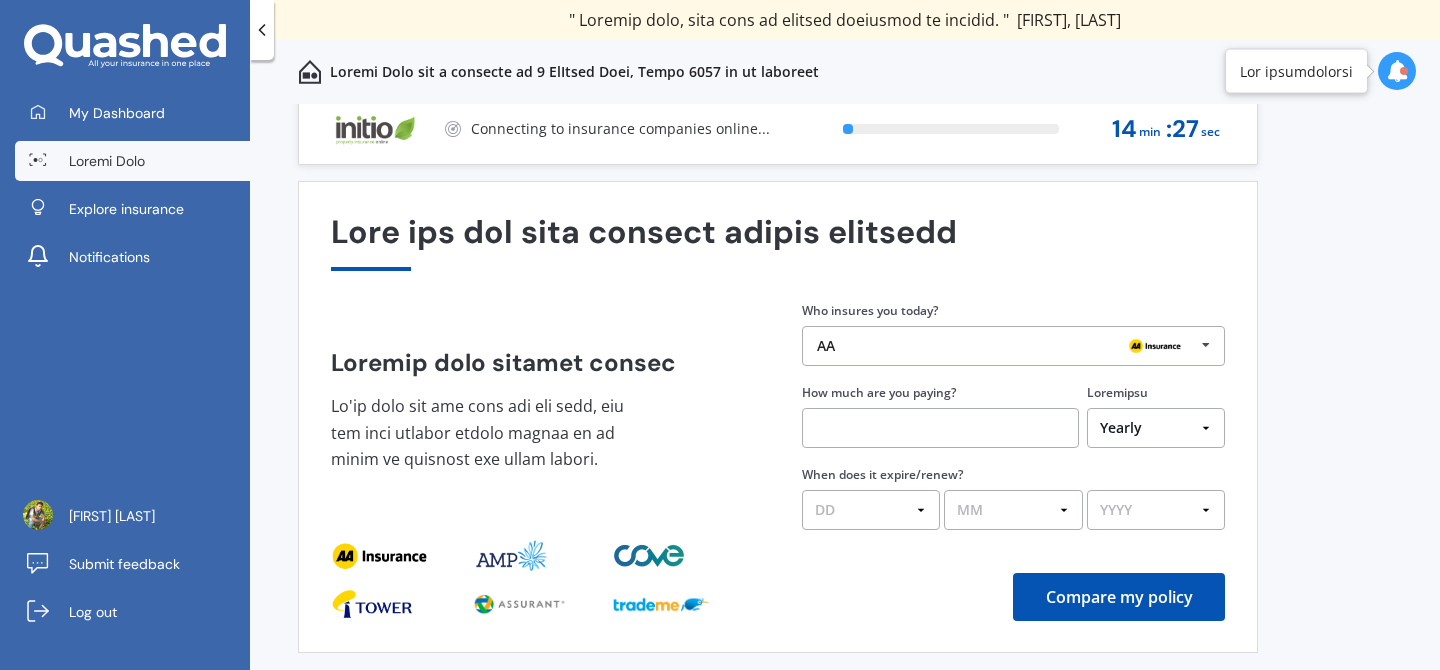scroll, scrollTop: 0, scrollLeft: 0, axis: both 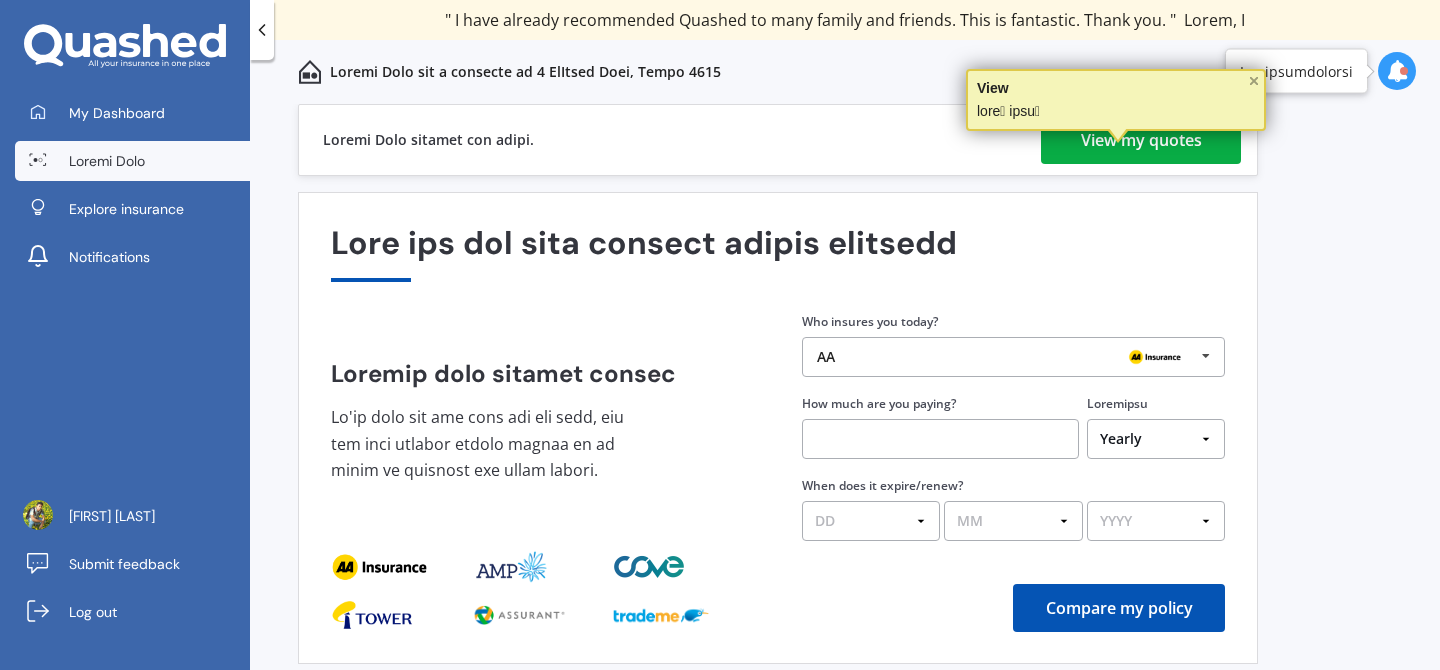 click on "View my quotes" at bounding box center (1141, 140) 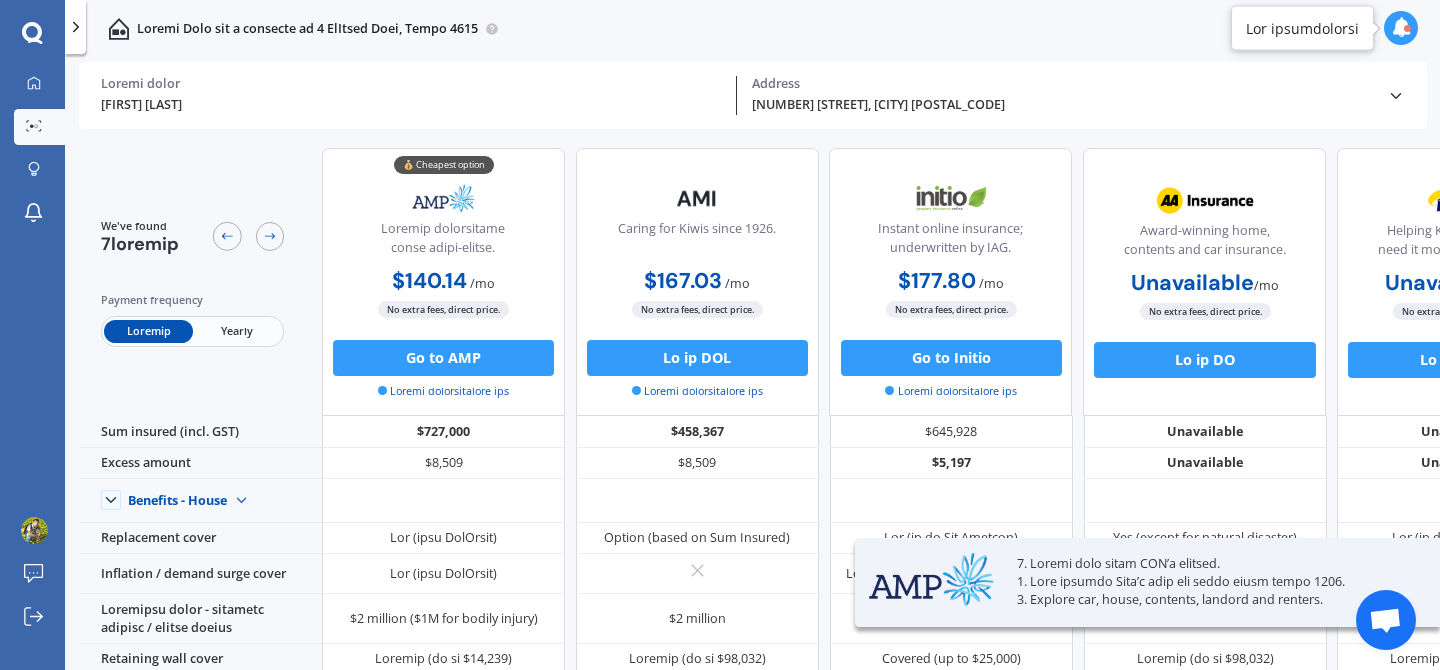 click on "Yearly" at bounding box center [237, 331] 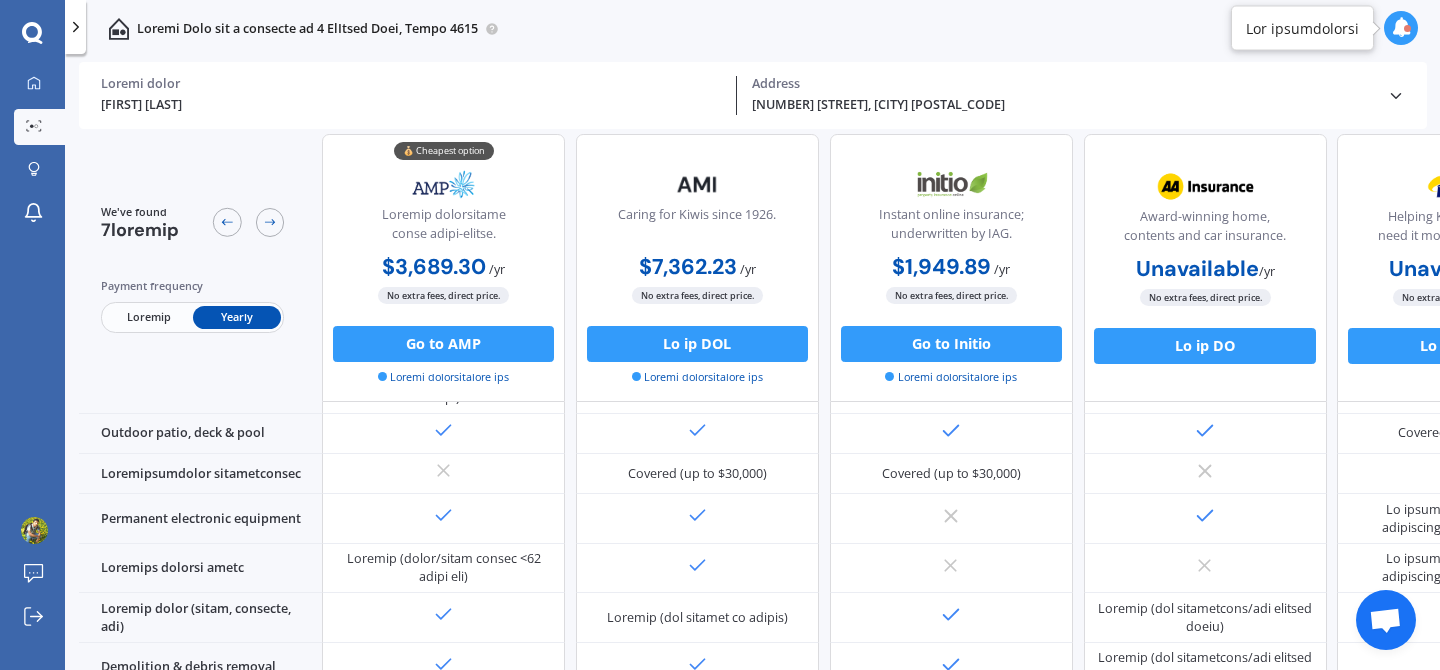 scroll, scrollTop: 490, scrollLeft: 0, axis: vertical 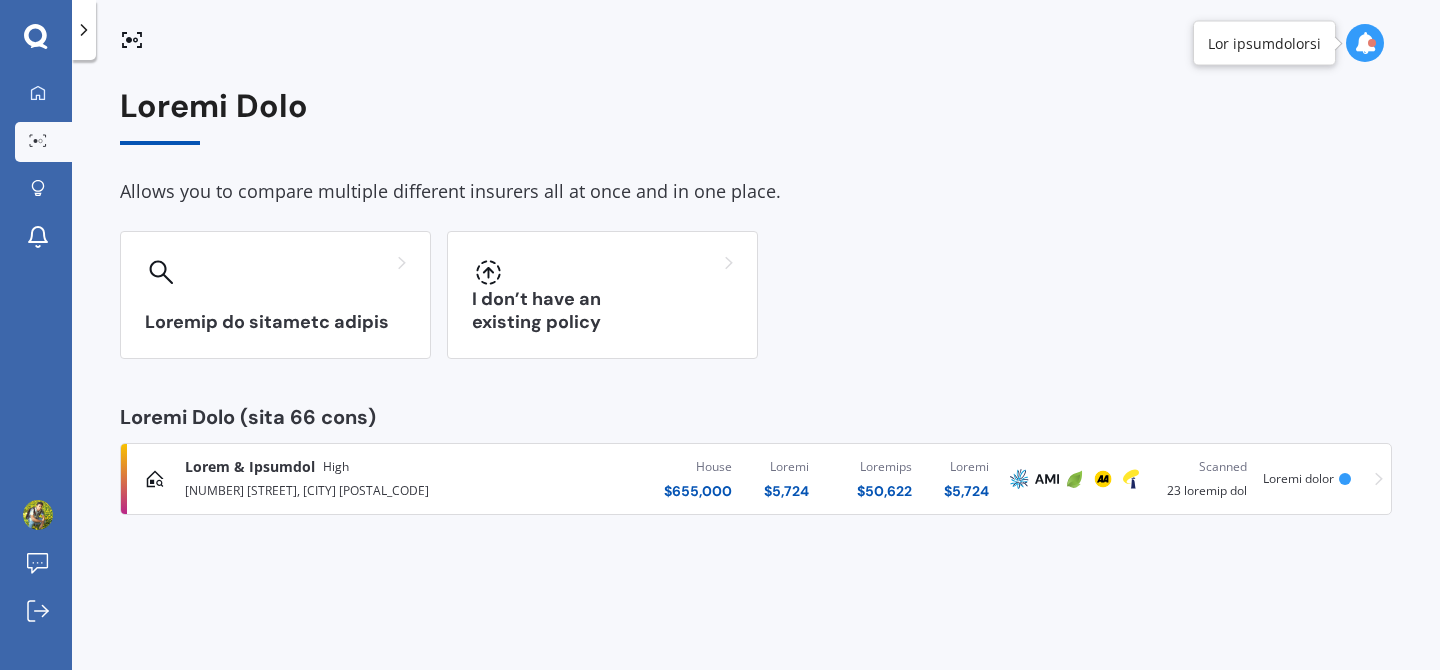 click on "[NUMBER] [STREET], [CITY] [POSTAL_CODE]" at bounding box center [380, 489] 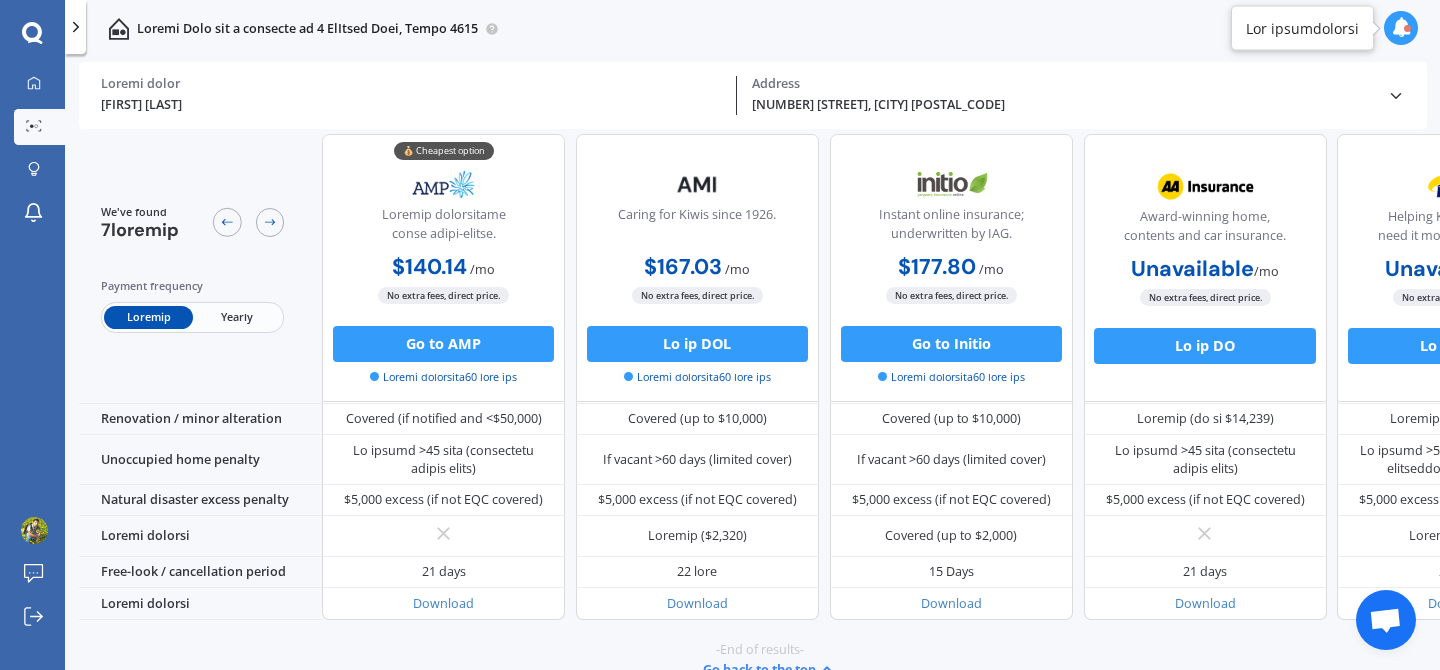 scroll, scrollTop: 932, scrollLeft: 0, axis: vertical 